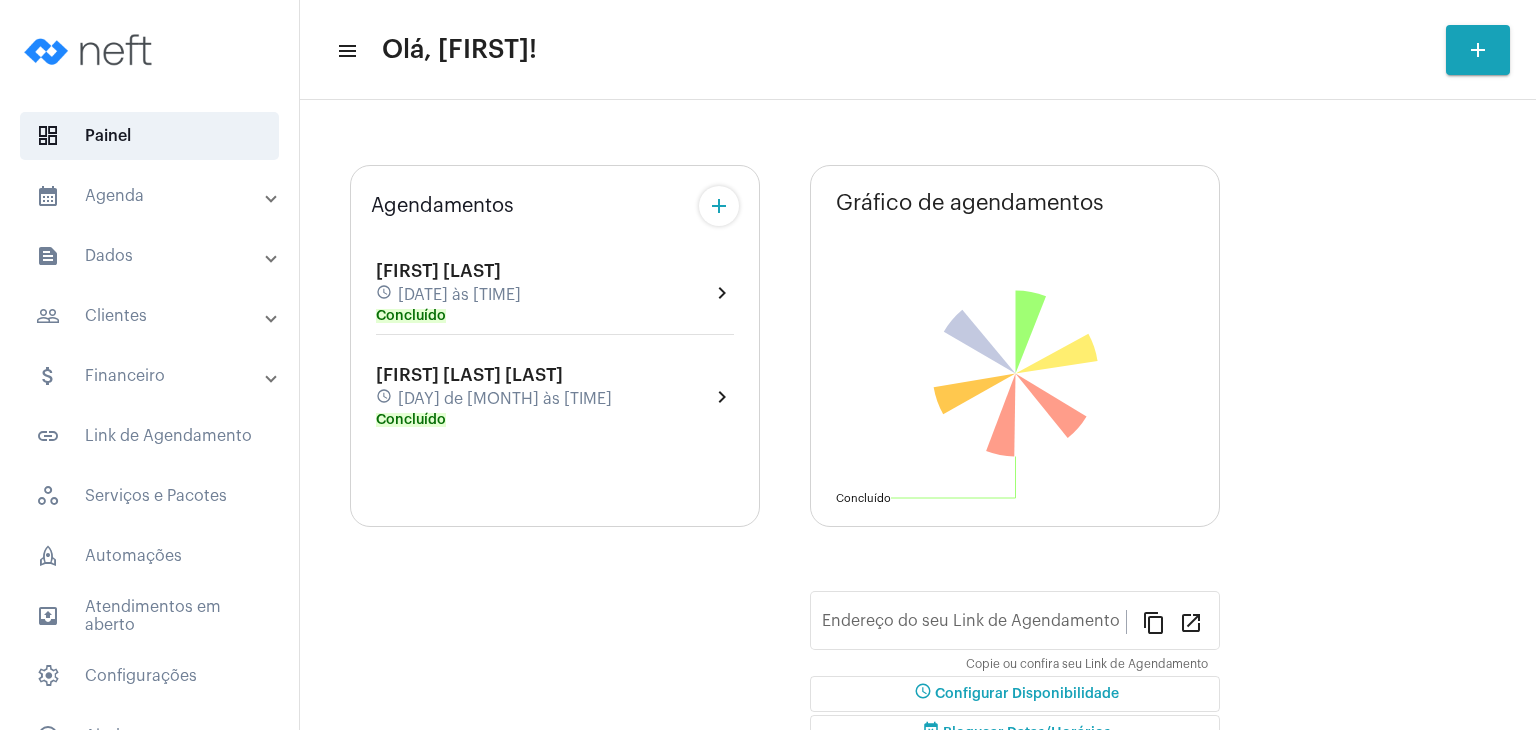 scroll, scrollTop: 0, scrollLeft: 0, axis: both 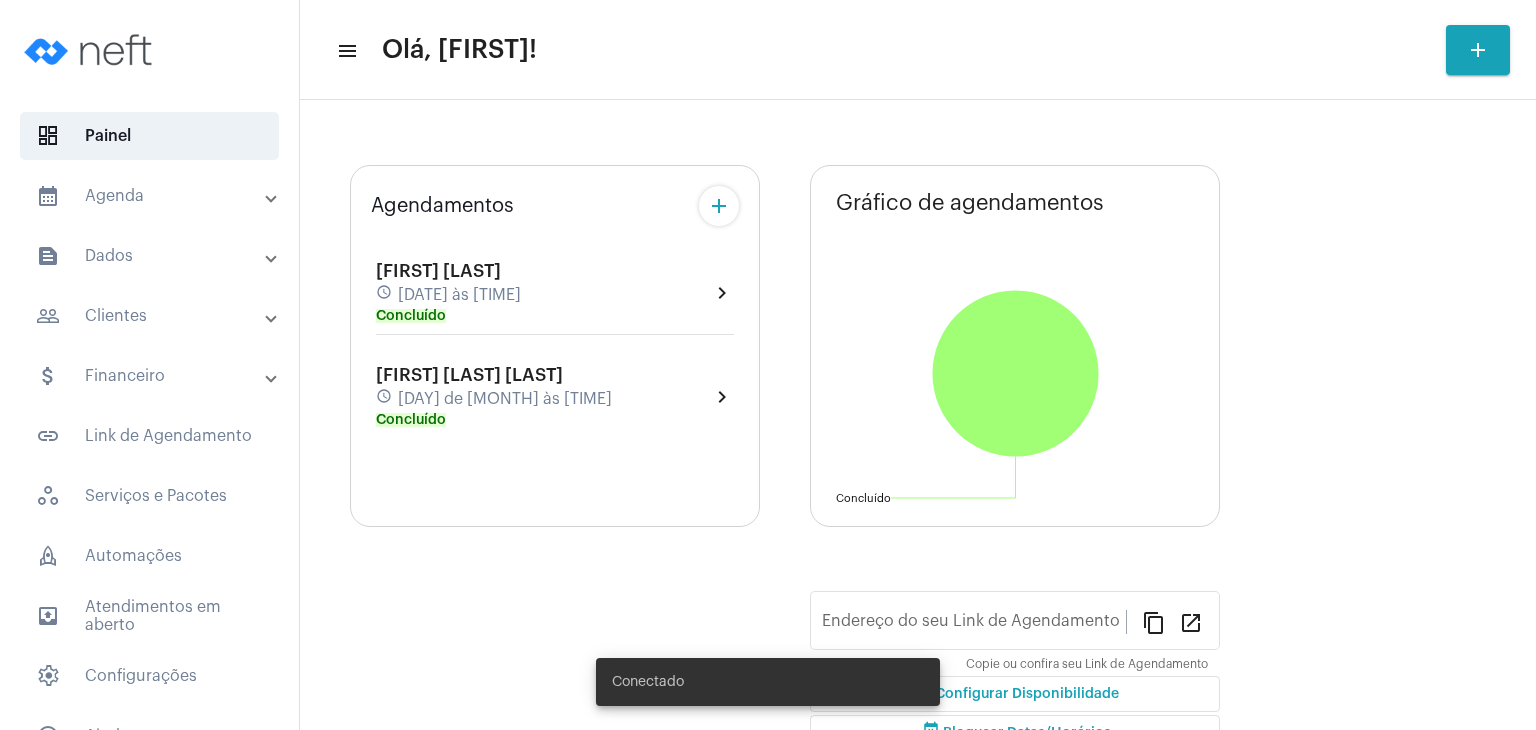 type on "https://neft.com.br/[NAME]" 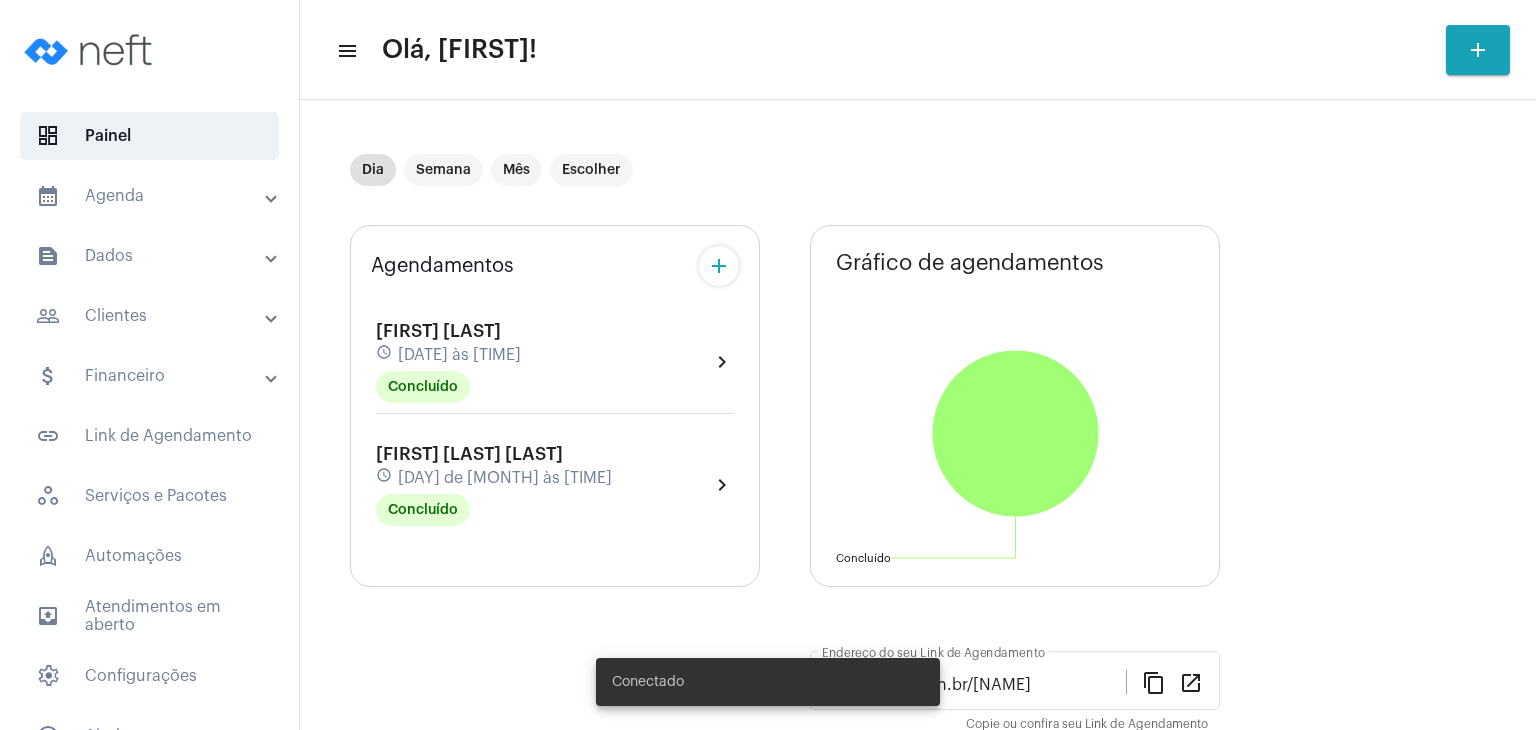 click on "people_outline  Clientes" at bounding box center (151, 316) 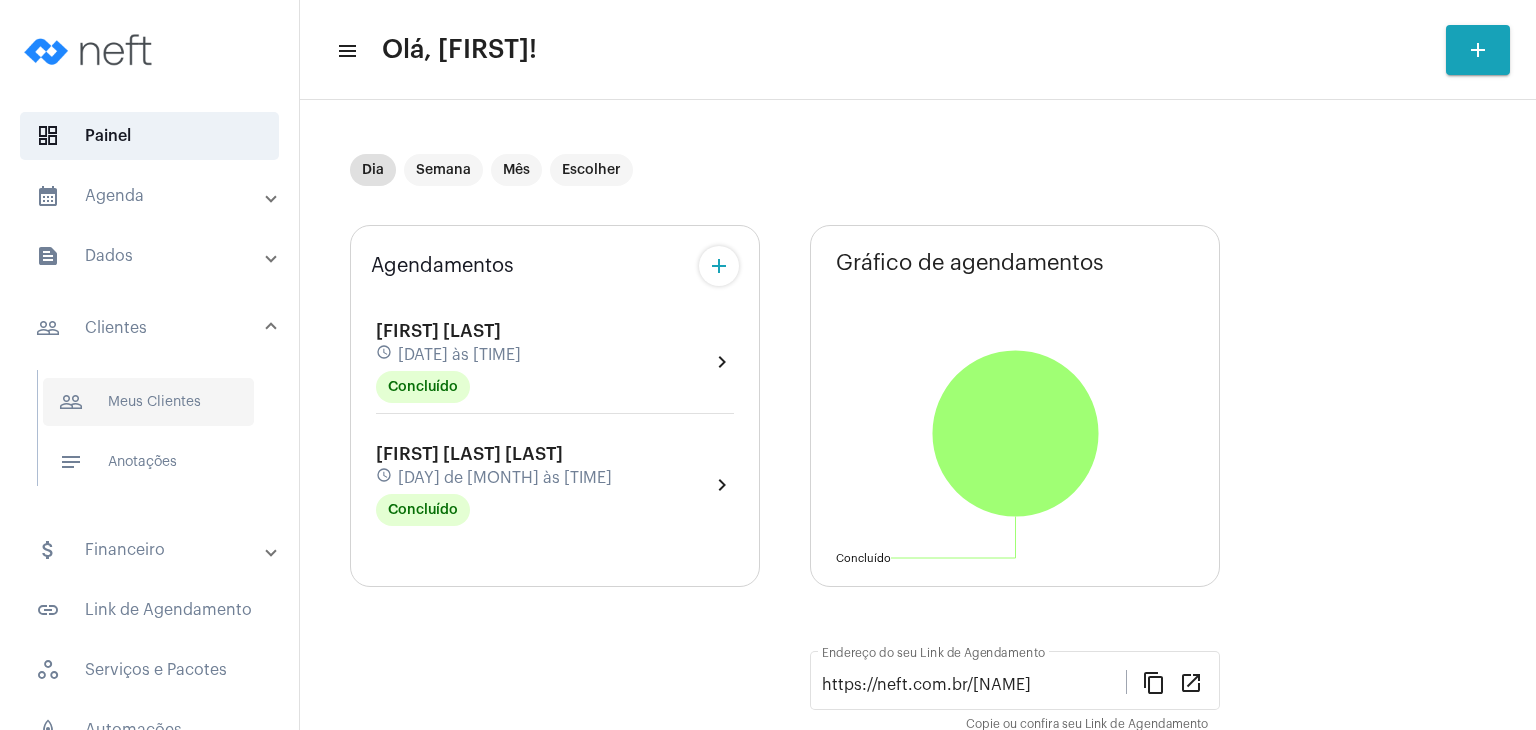 click on "people_outline  Meus Clientes" at bounding box center (148, 402) 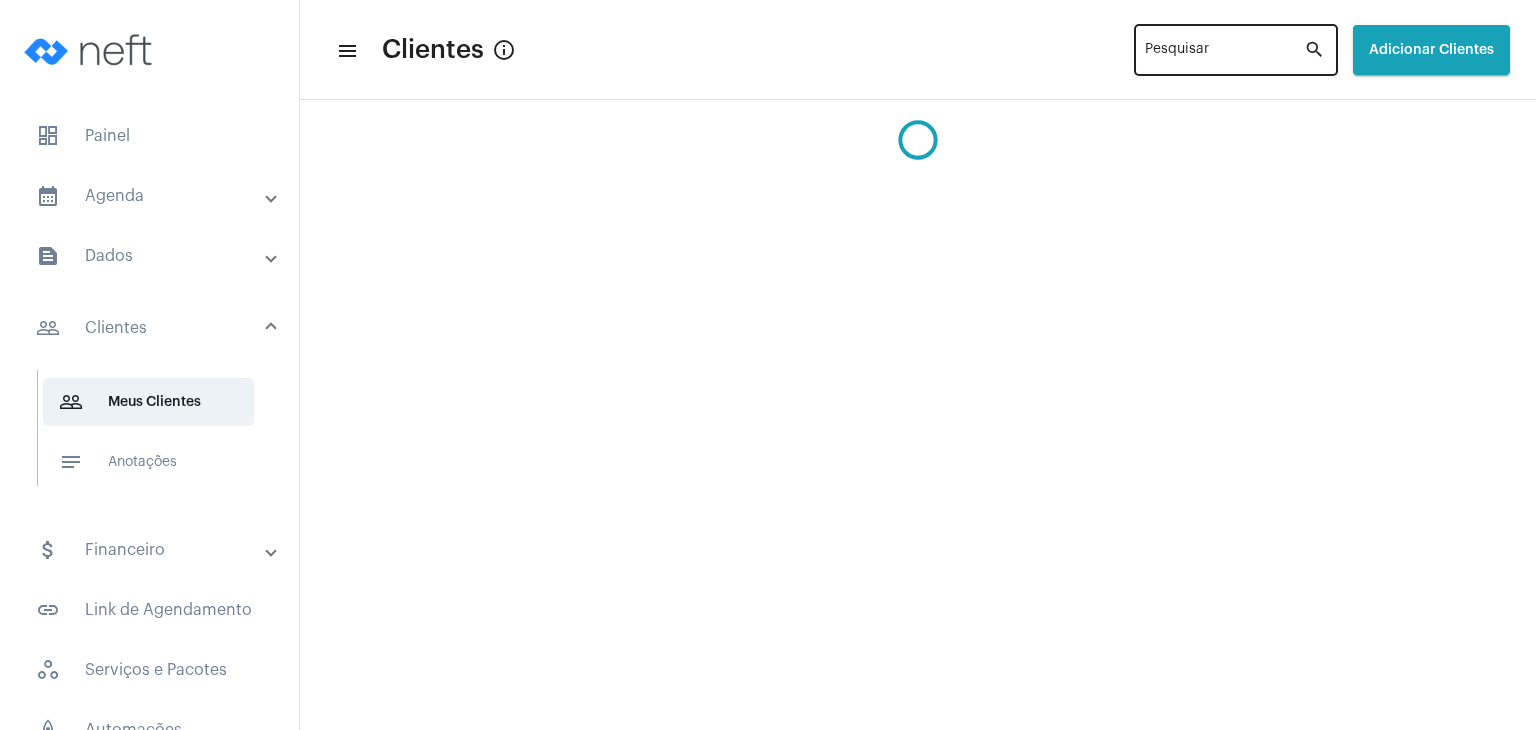 click on "Pesquisar" at bounding box center (1224, 54) 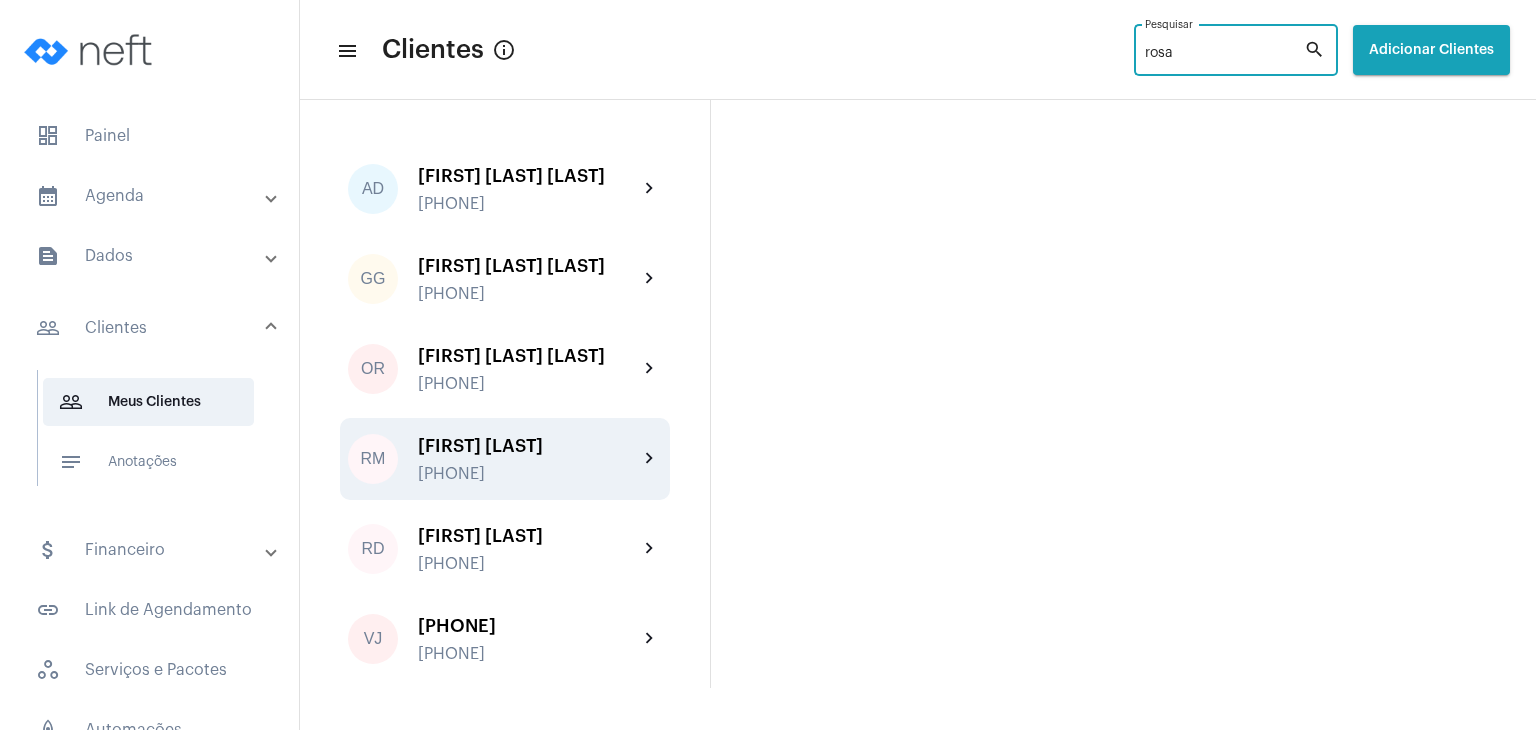 type on "rosa" 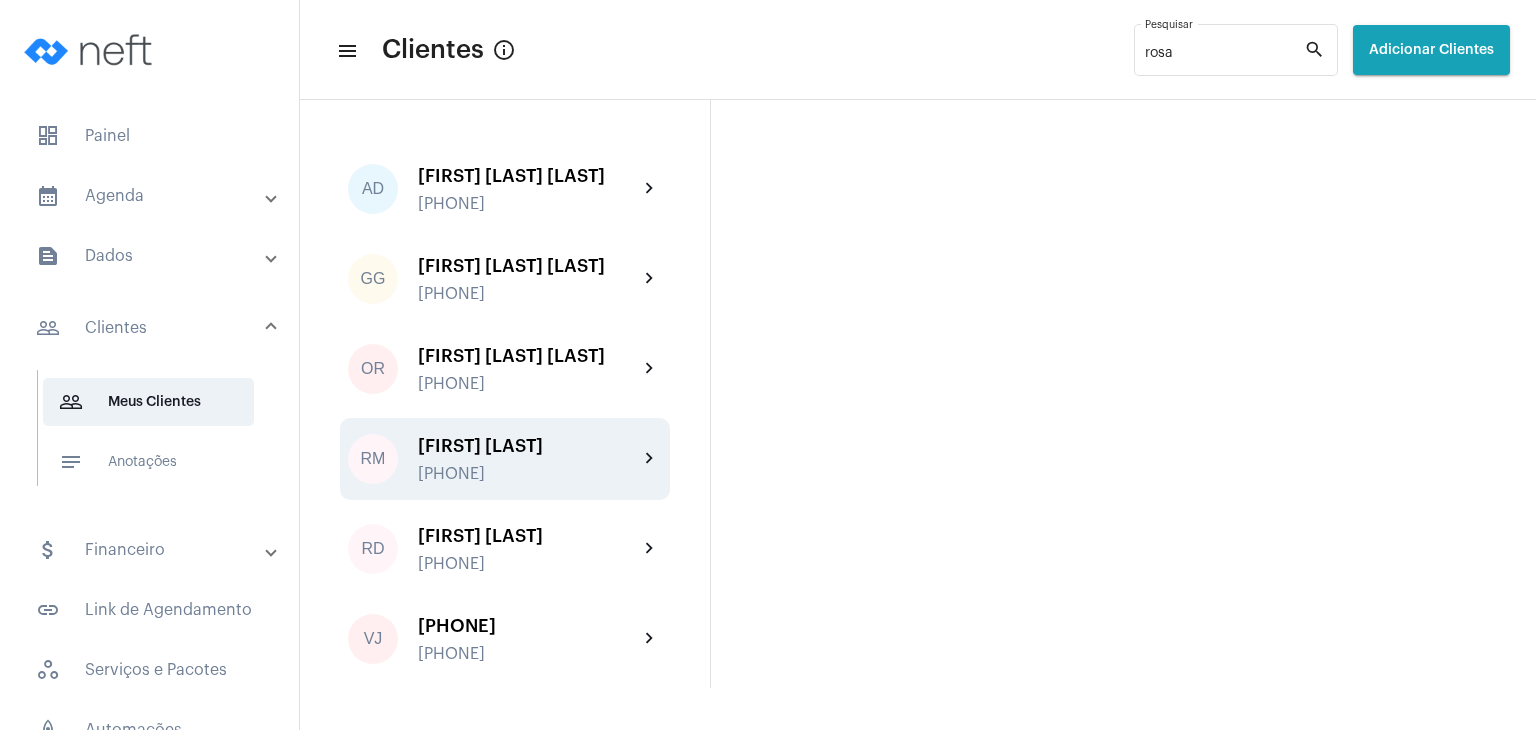 click on "[PHONE]" 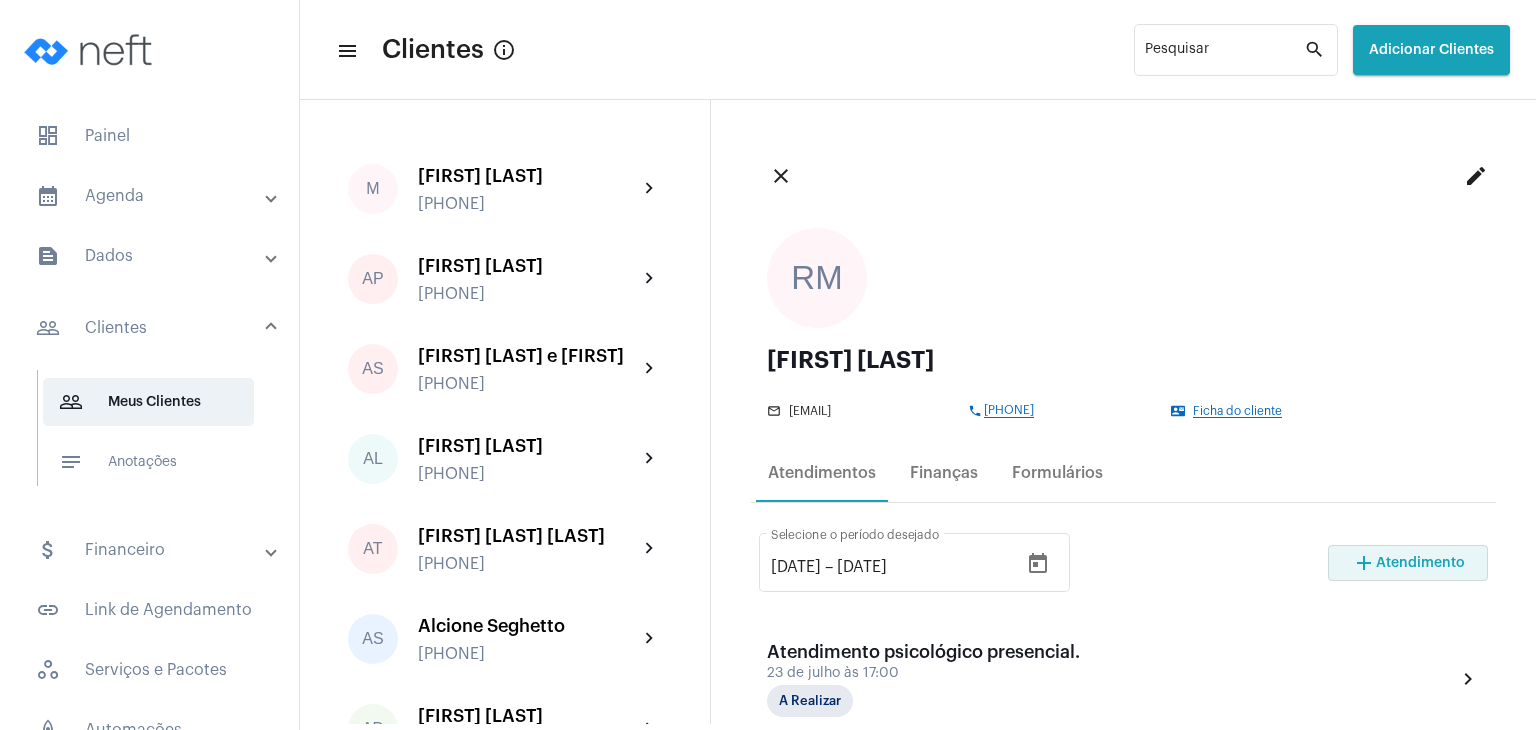 click on "Atendimento" at bounding box center (1420, 563) 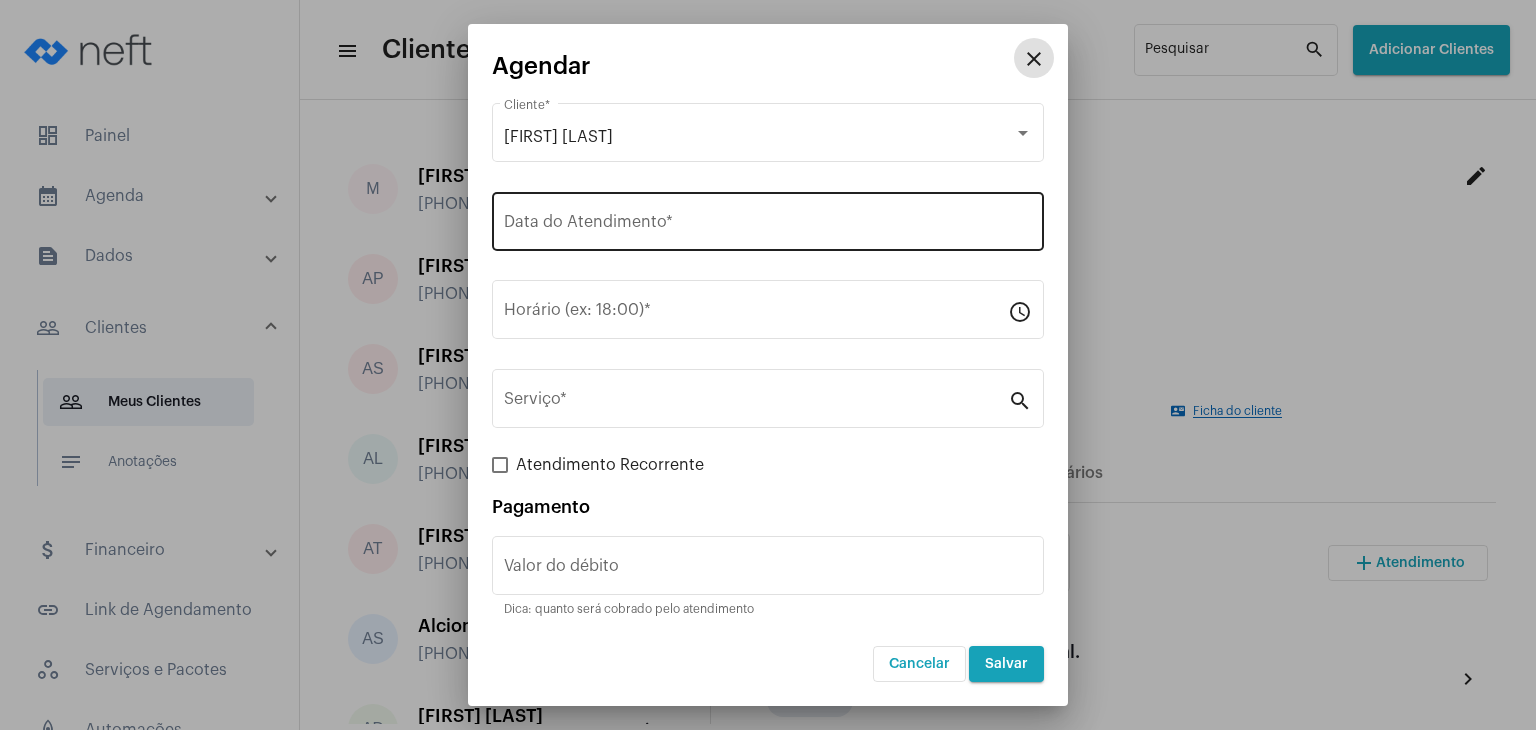 click on "Data do Atendimento  *" at bounding box center (768, 226) 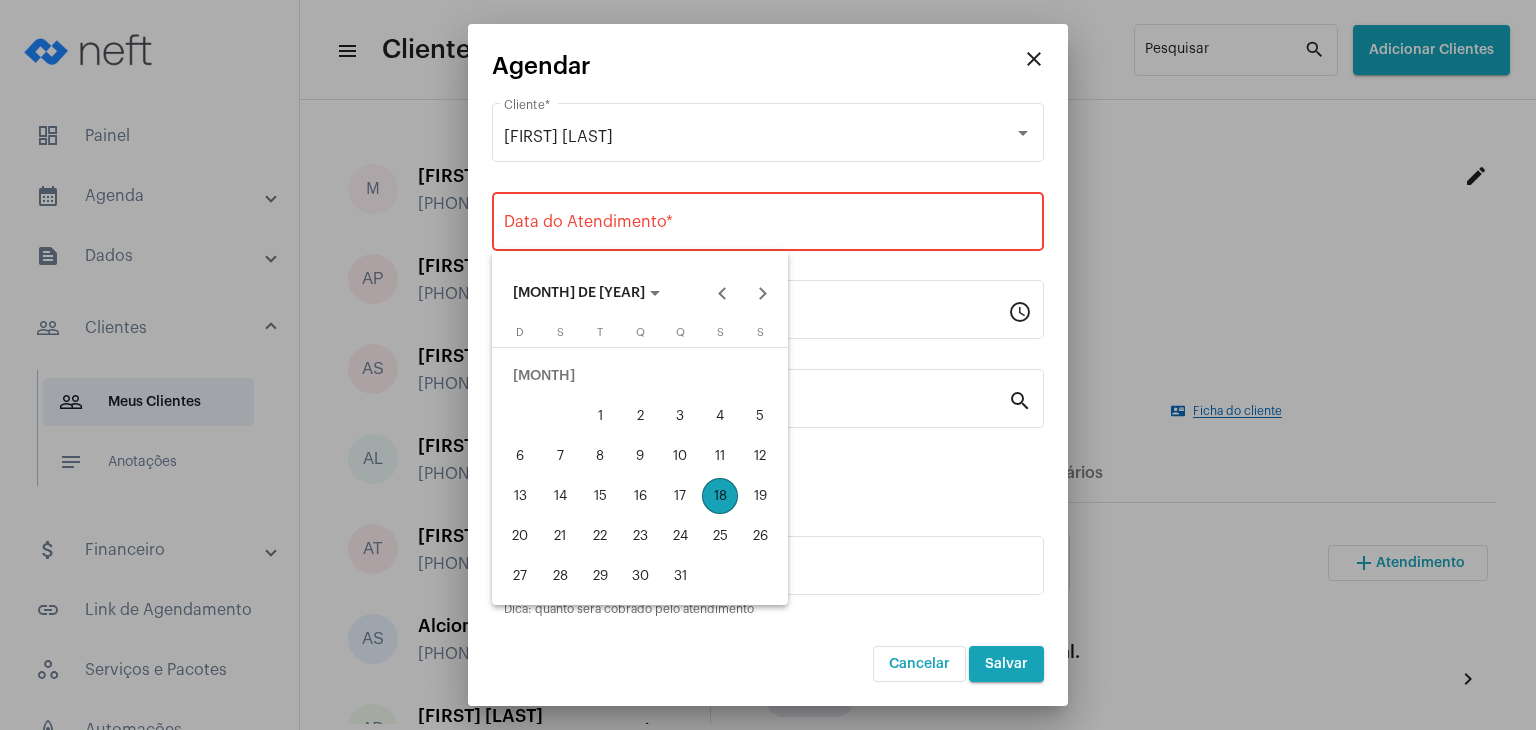 click on "18" at bounding box center [720, 496] 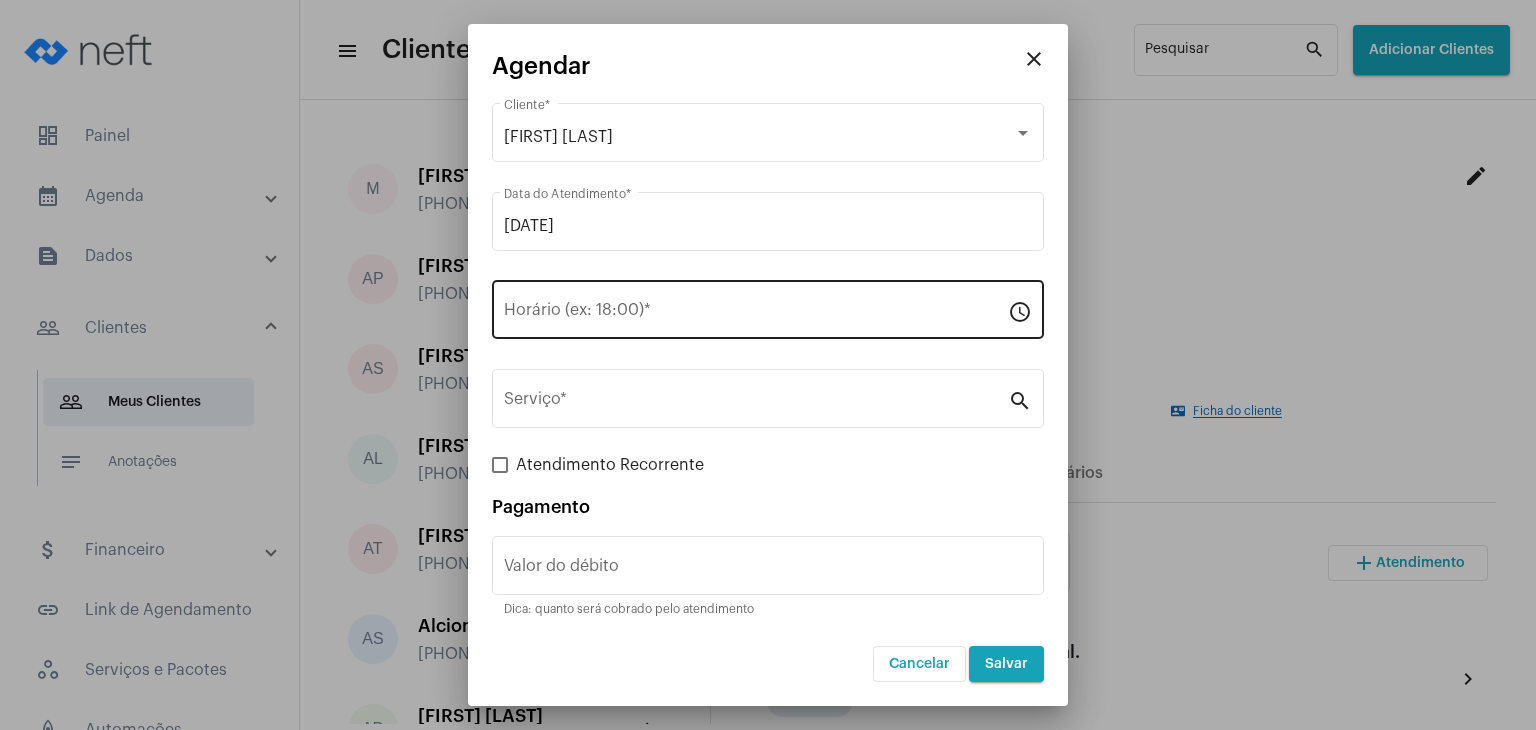 click on "Horário (ex: 18:00)  *" at bounding box center (756, 307) 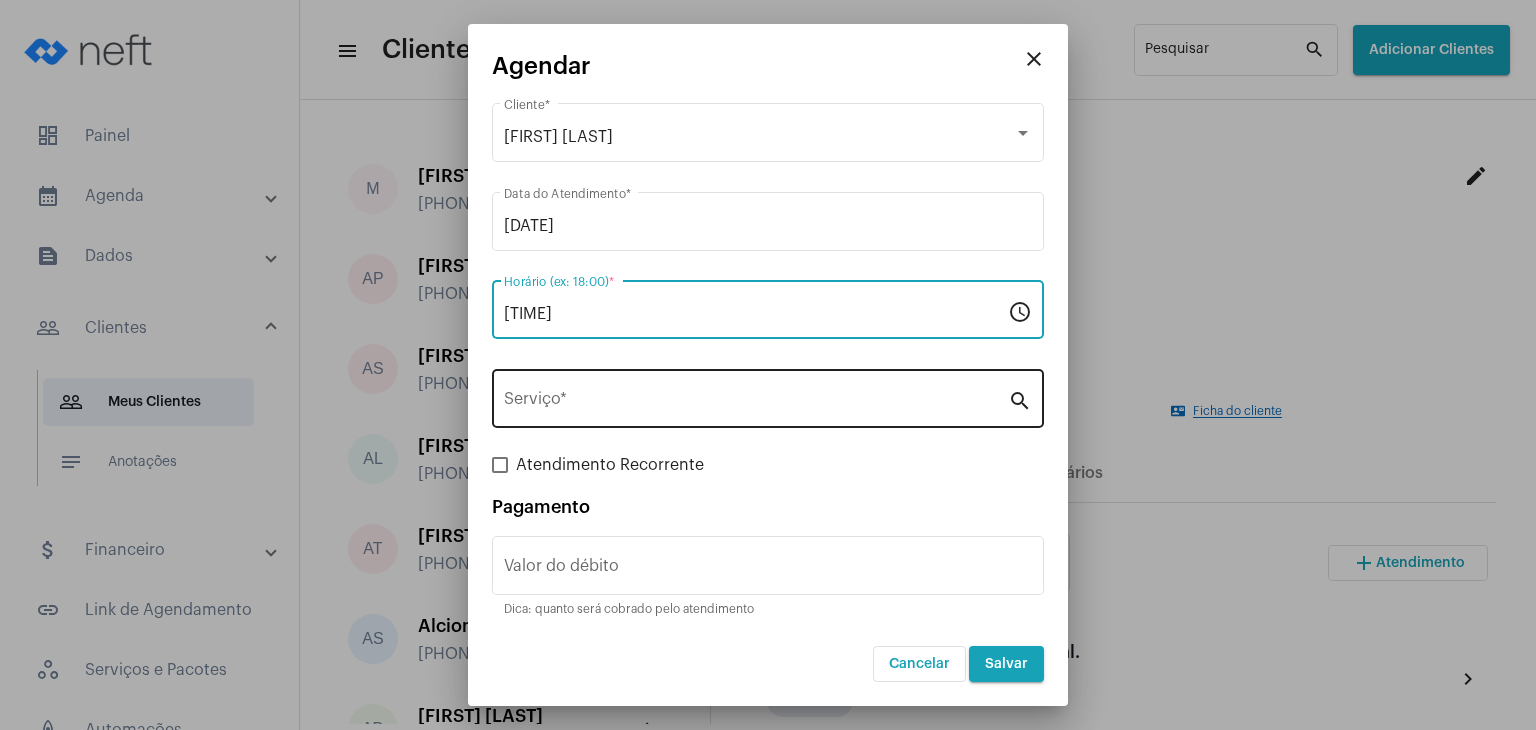 type on "[TIME]" 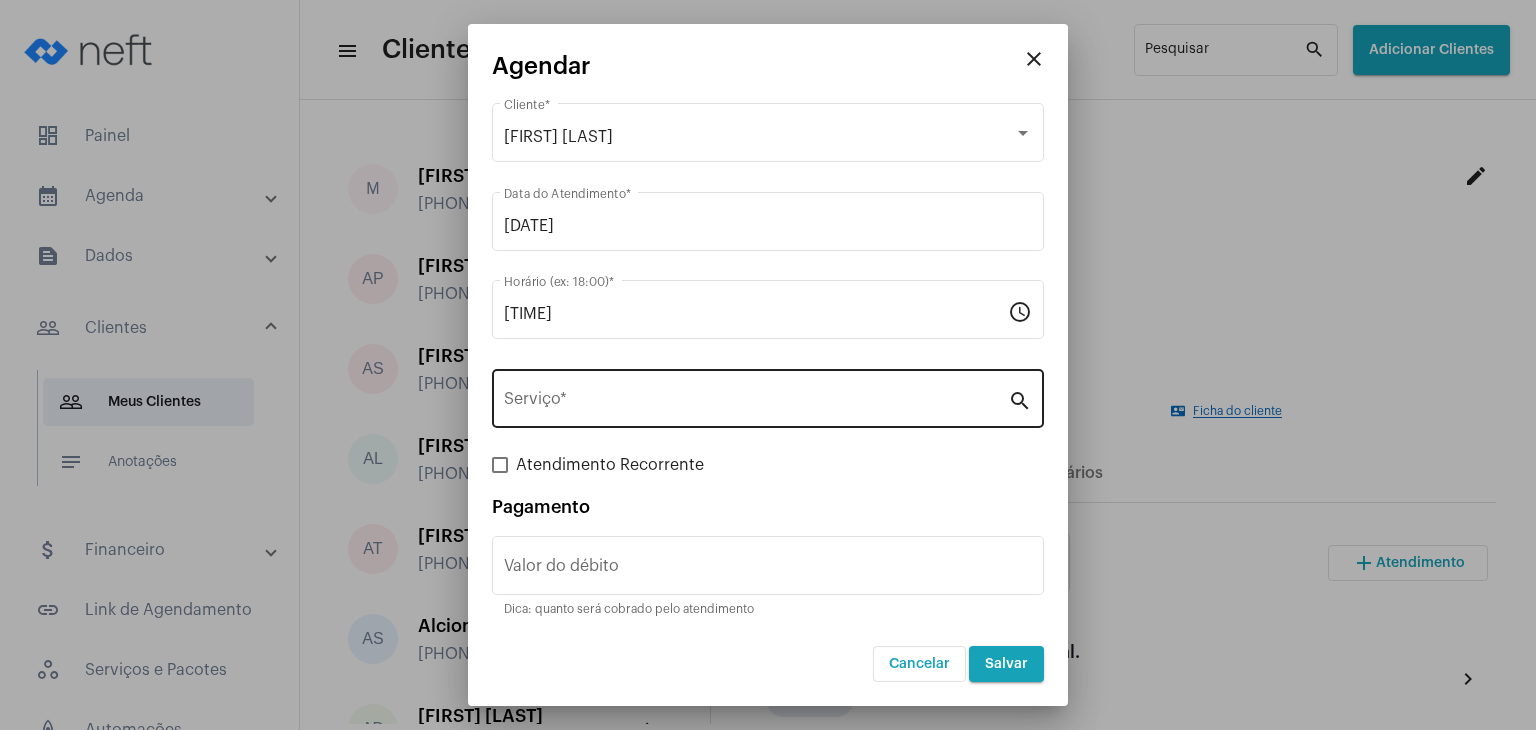 click on "Serviço  *" at bounding box center [756, 396] 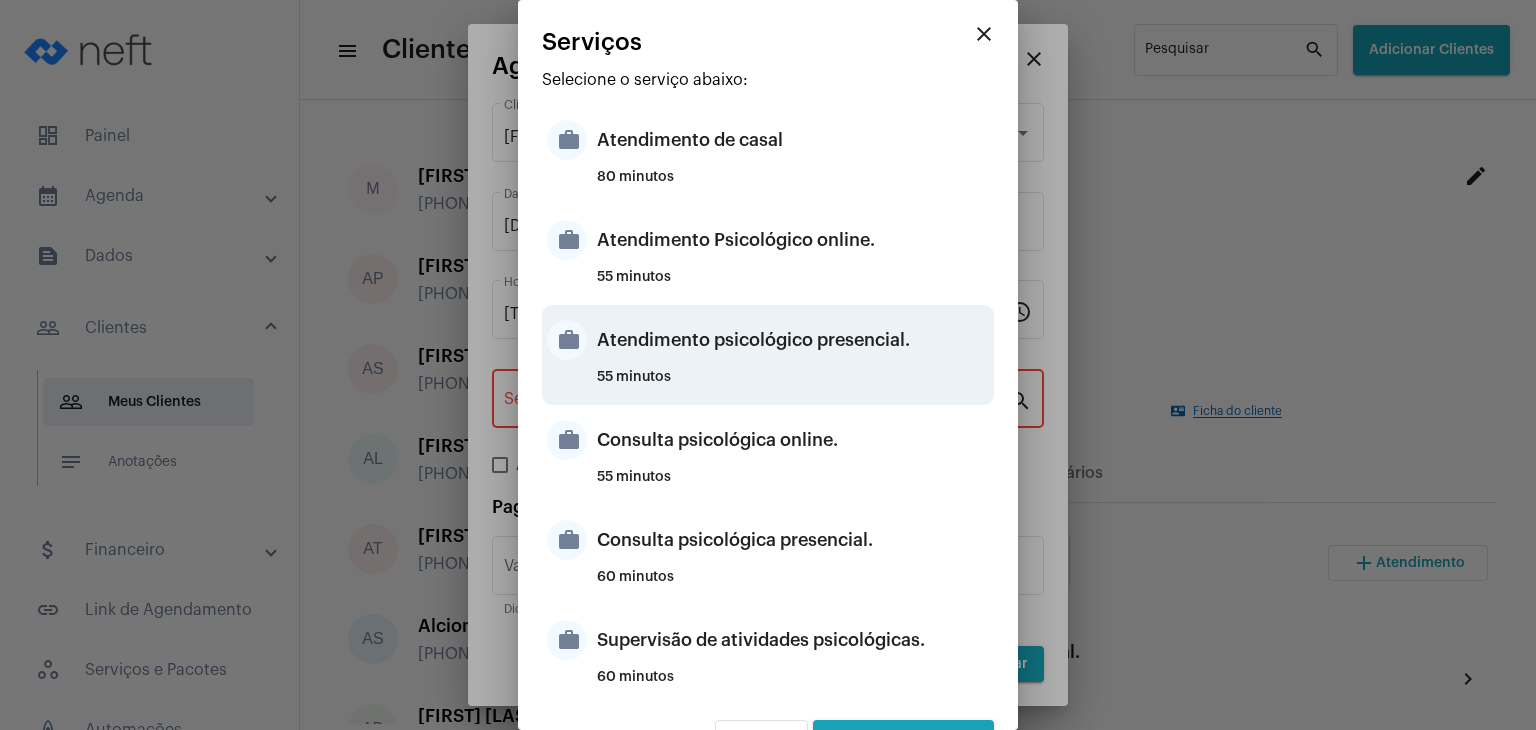 click on "Atendimento psicológico presencial." at bounding box center (793, 340) 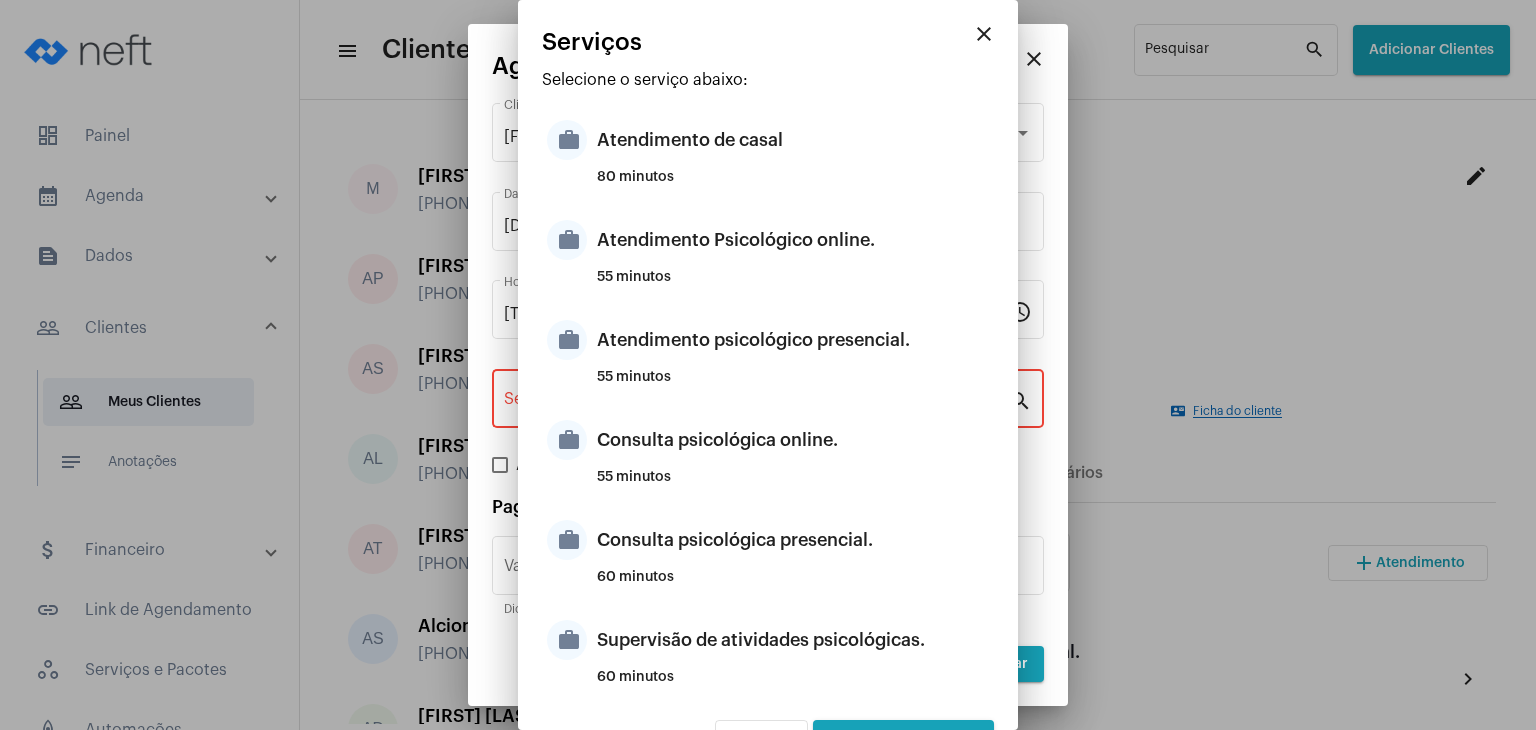 type on "Atendimento psicológico presencial." 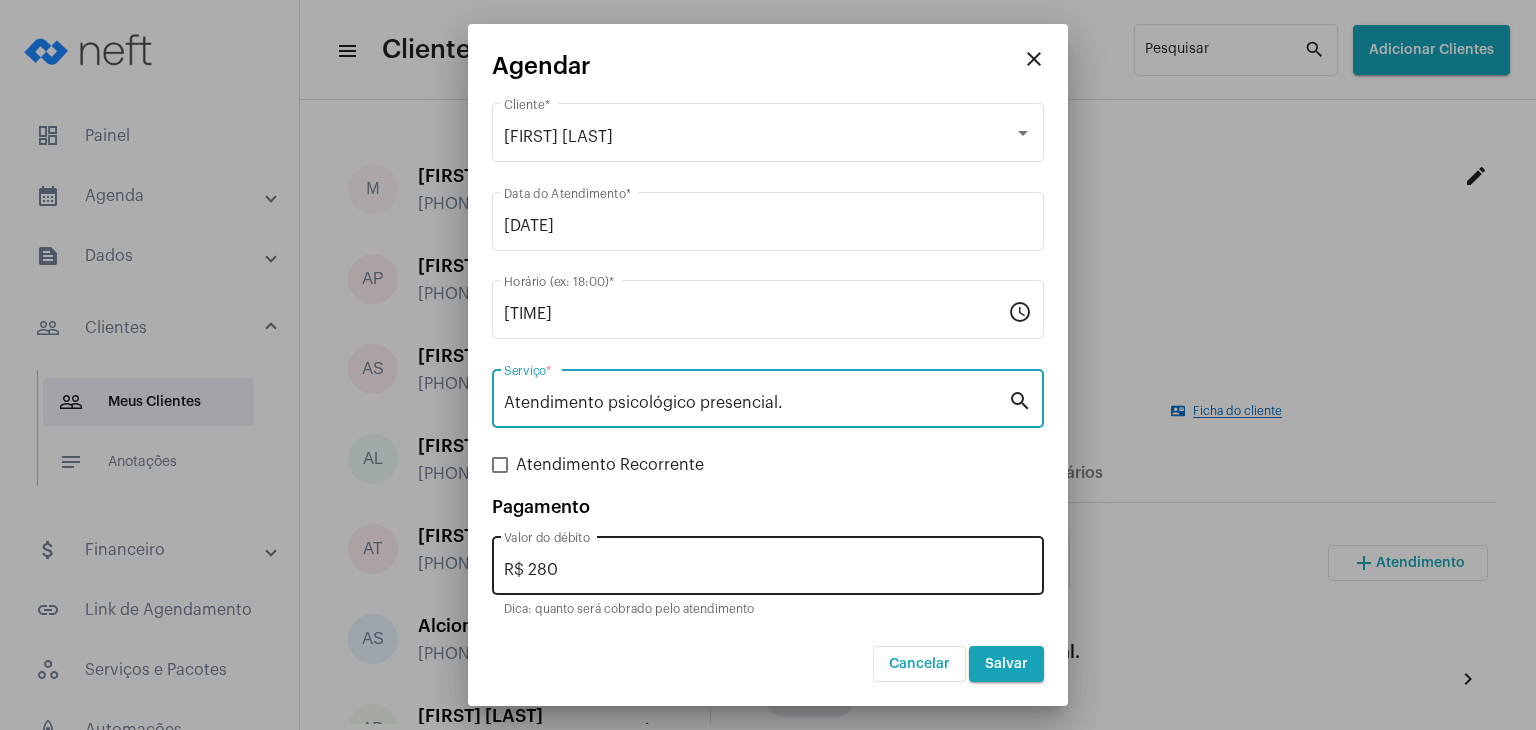 click on "R$ 280" at bounding box center (768, 570) 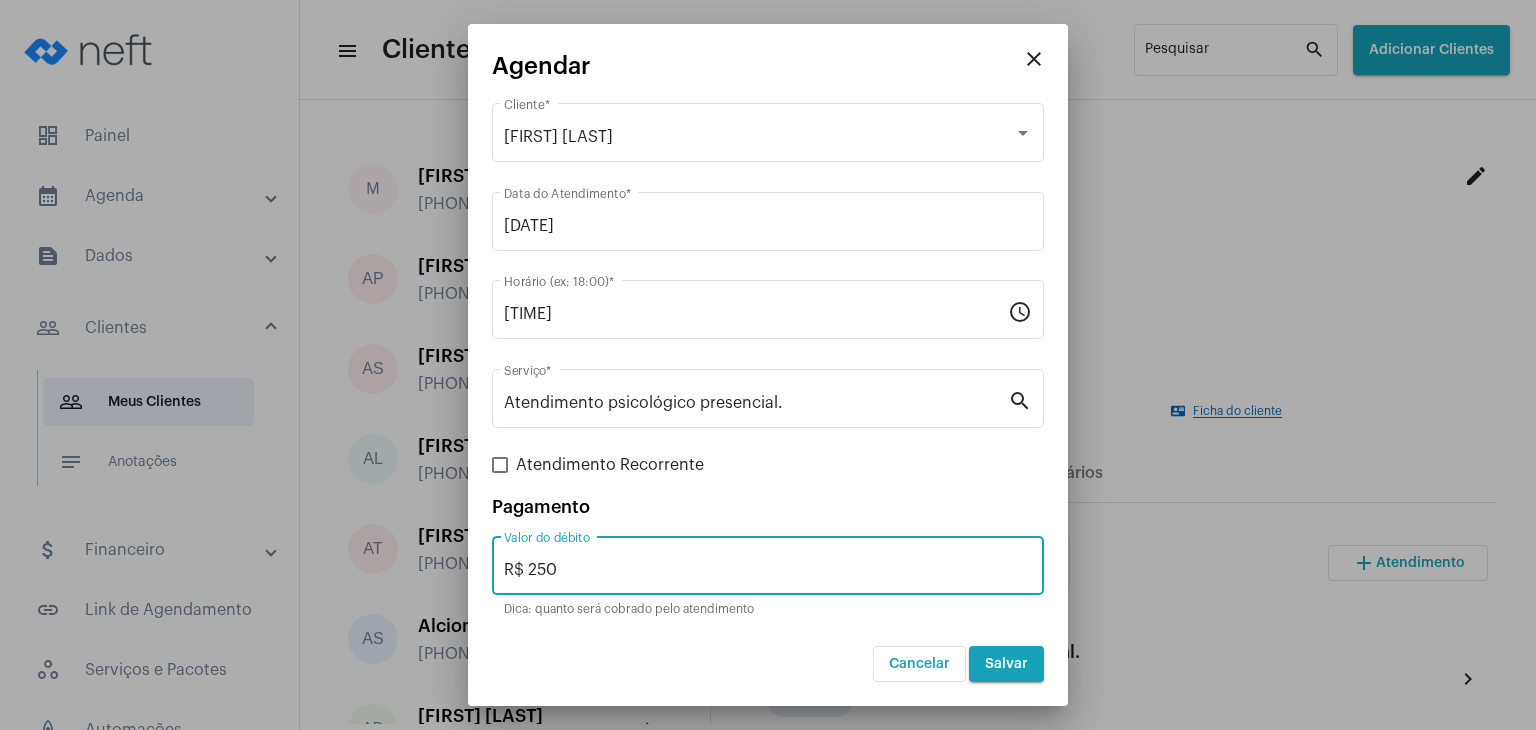 type on "R$ 250" 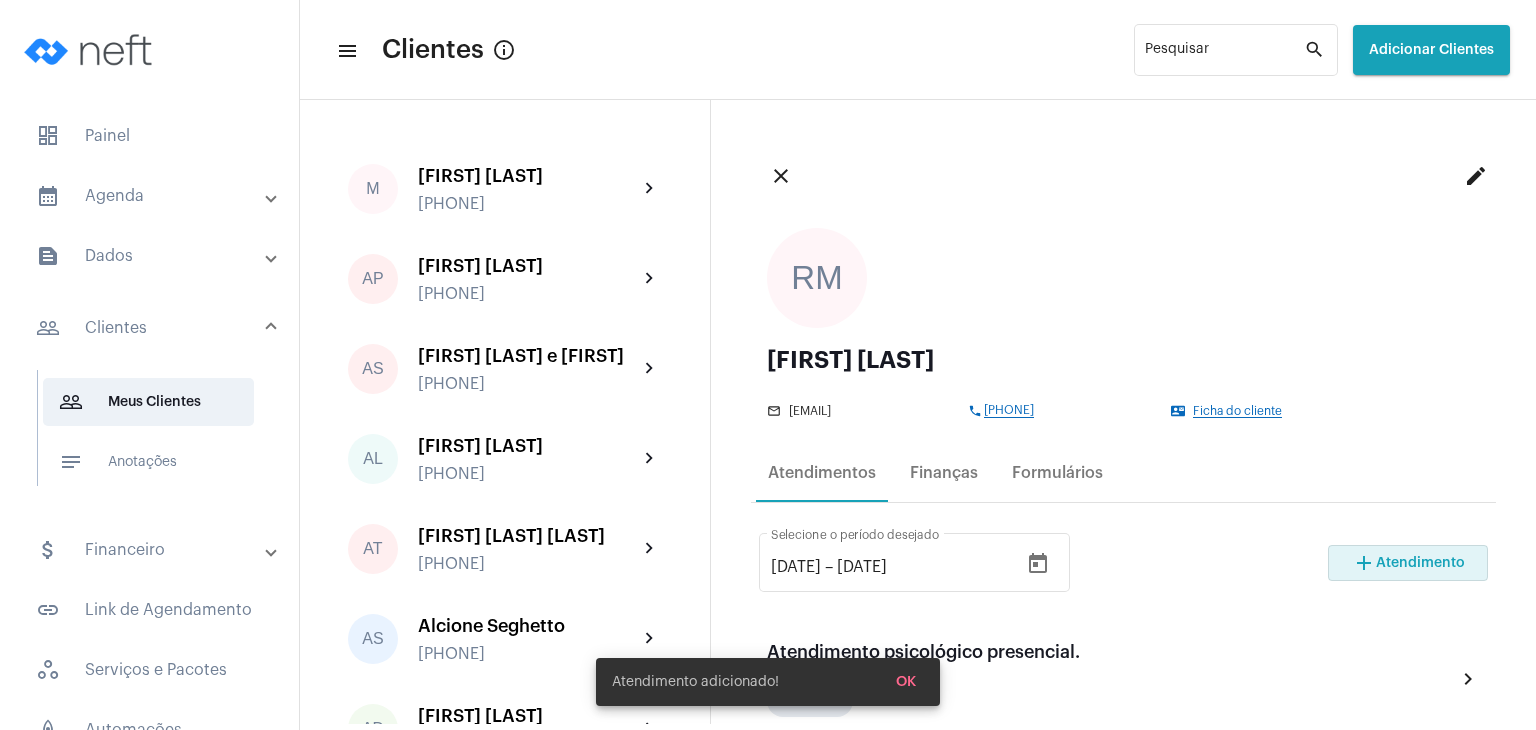 click on "OK" at bounding box center (906, 682) 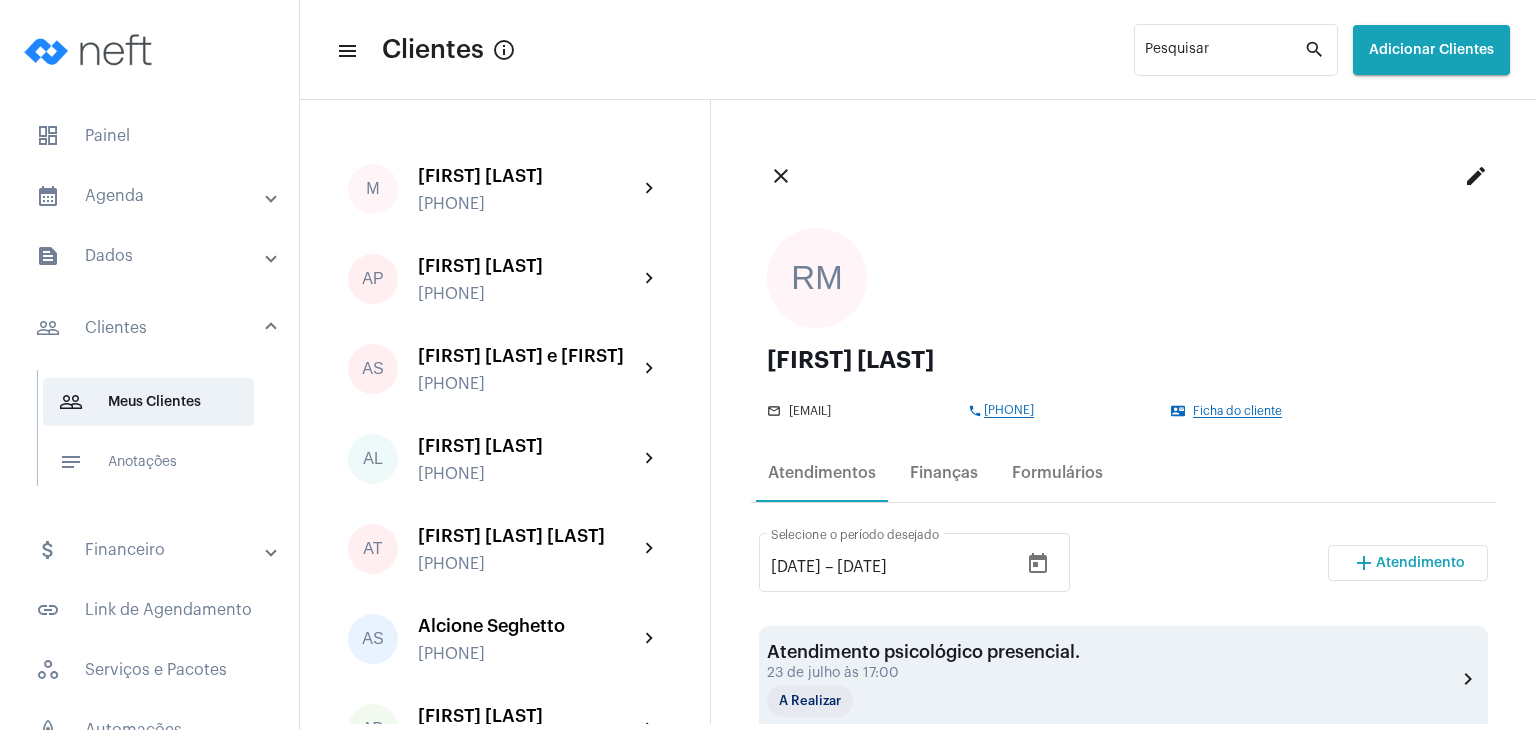 scroll, scrollTop: 200, scrollLeft: 0, axis: vertical 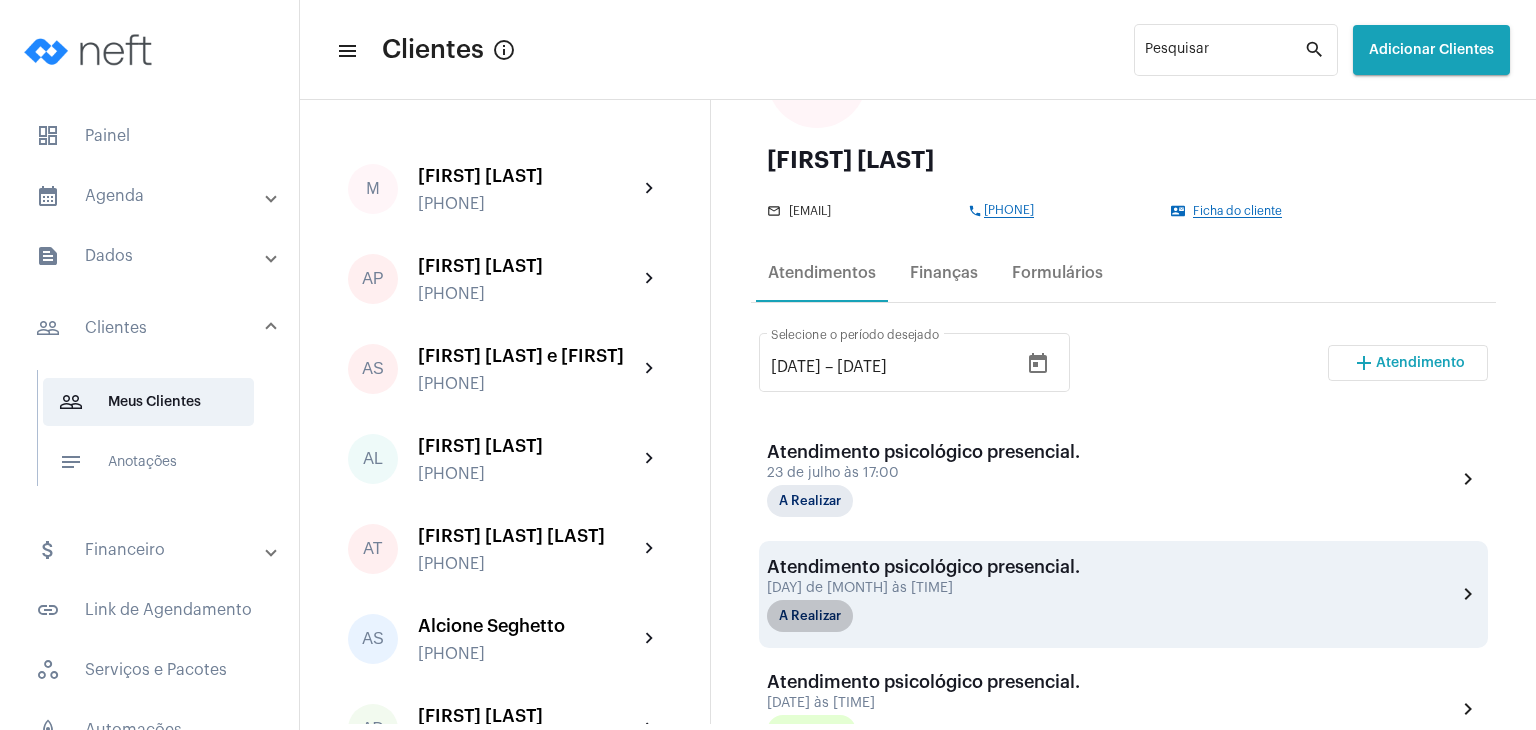 click on "A Realizar" at bounding box center (810, 616) 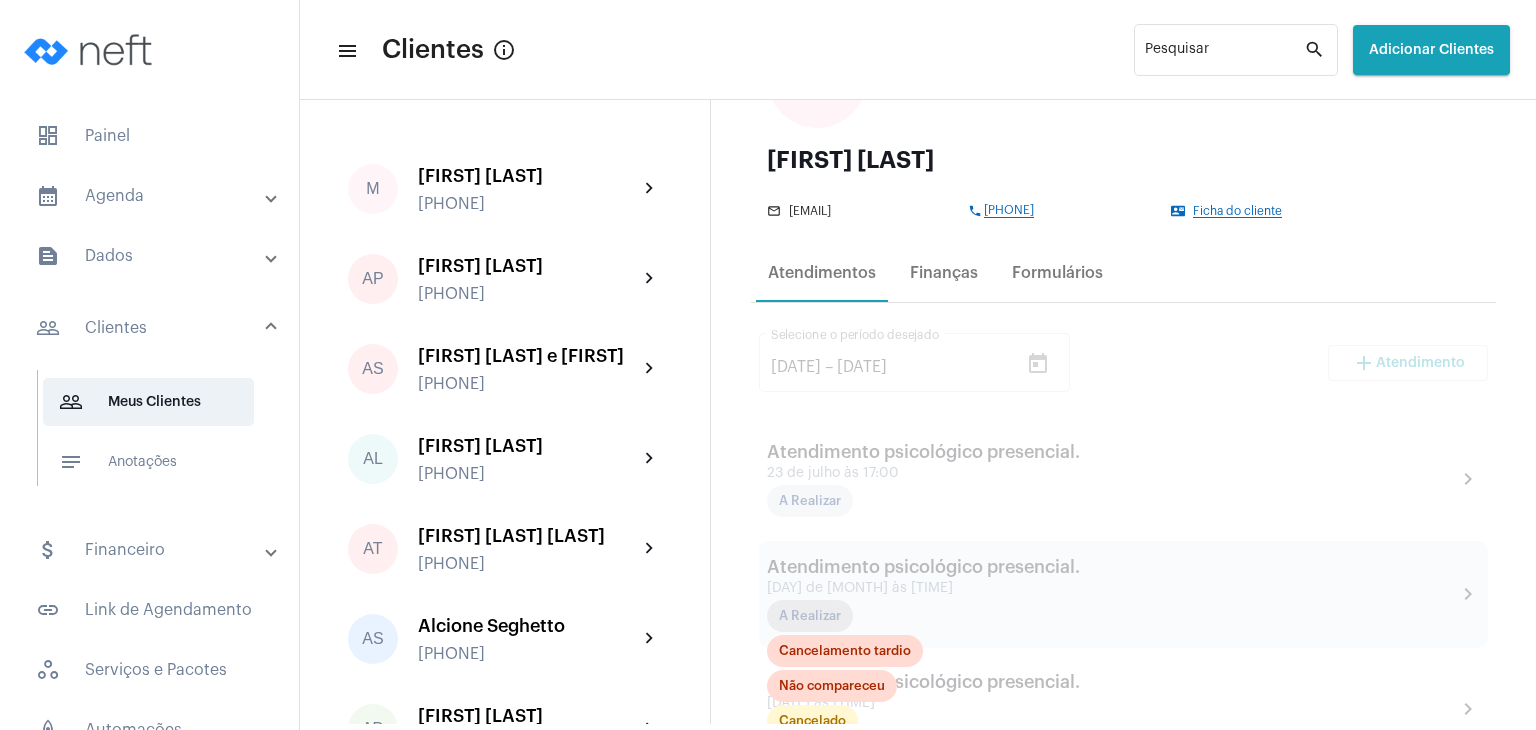 scroll, scrollTop: 400, scrollLeft: 0, axis: vertical 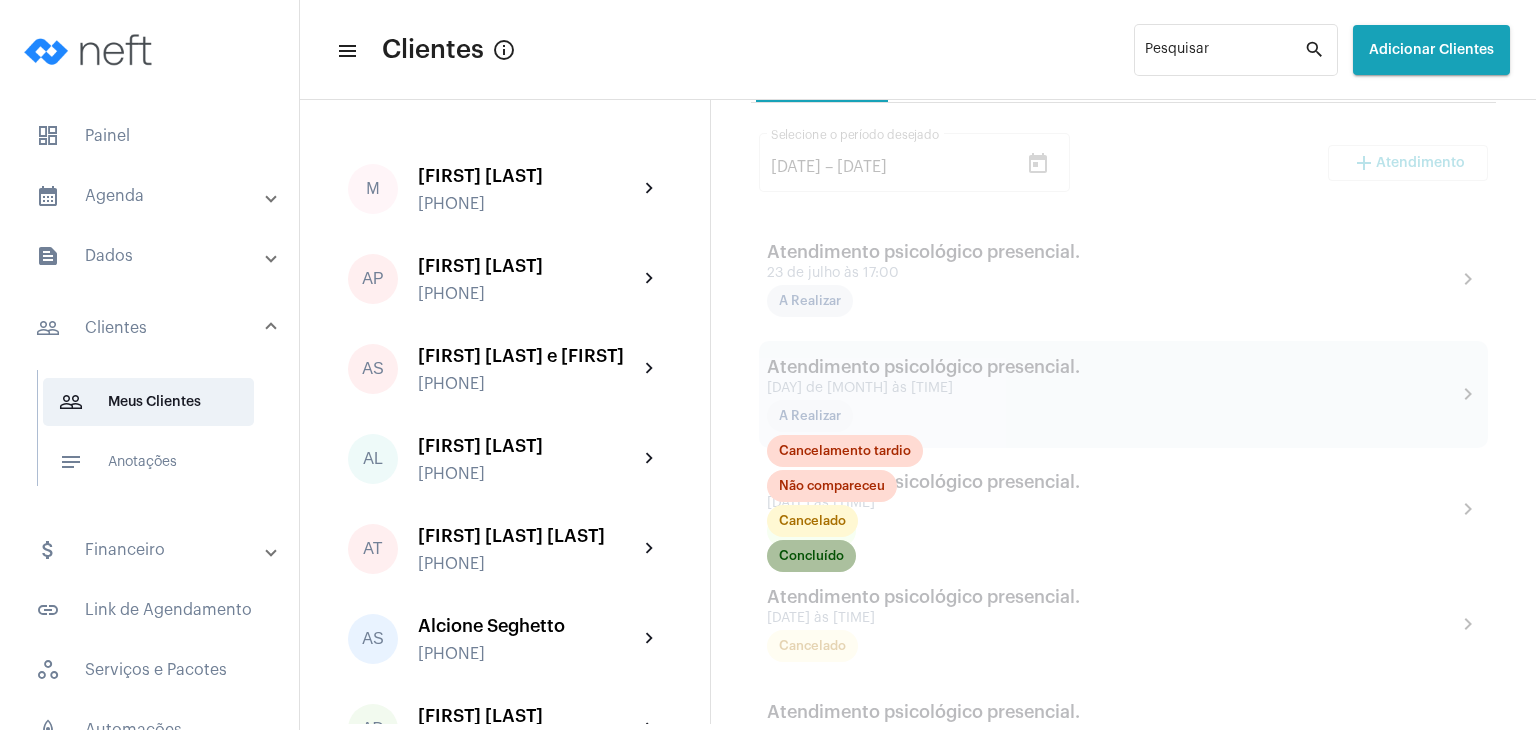 click on "Concluído" 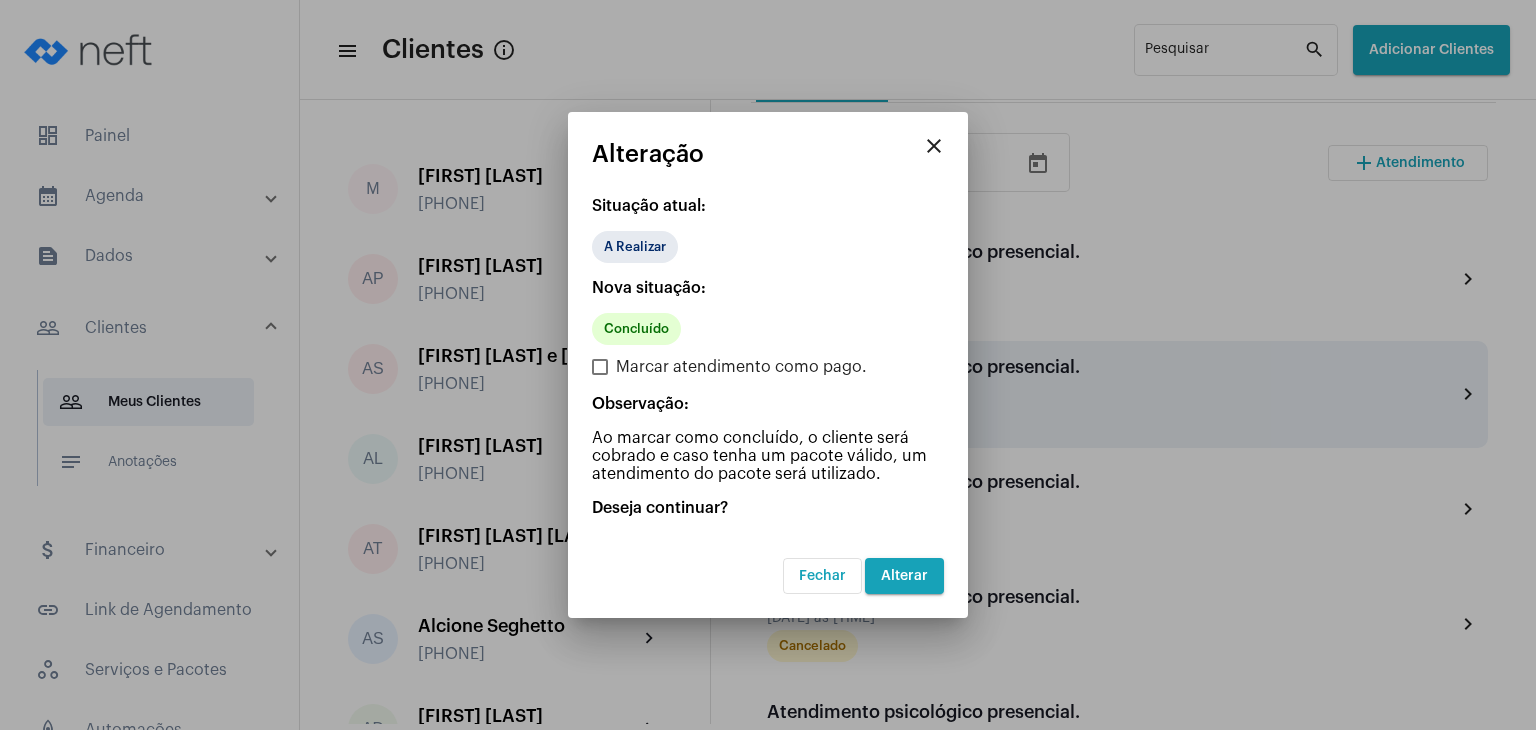 click on "Alterar" at bounding box center [904, 576] 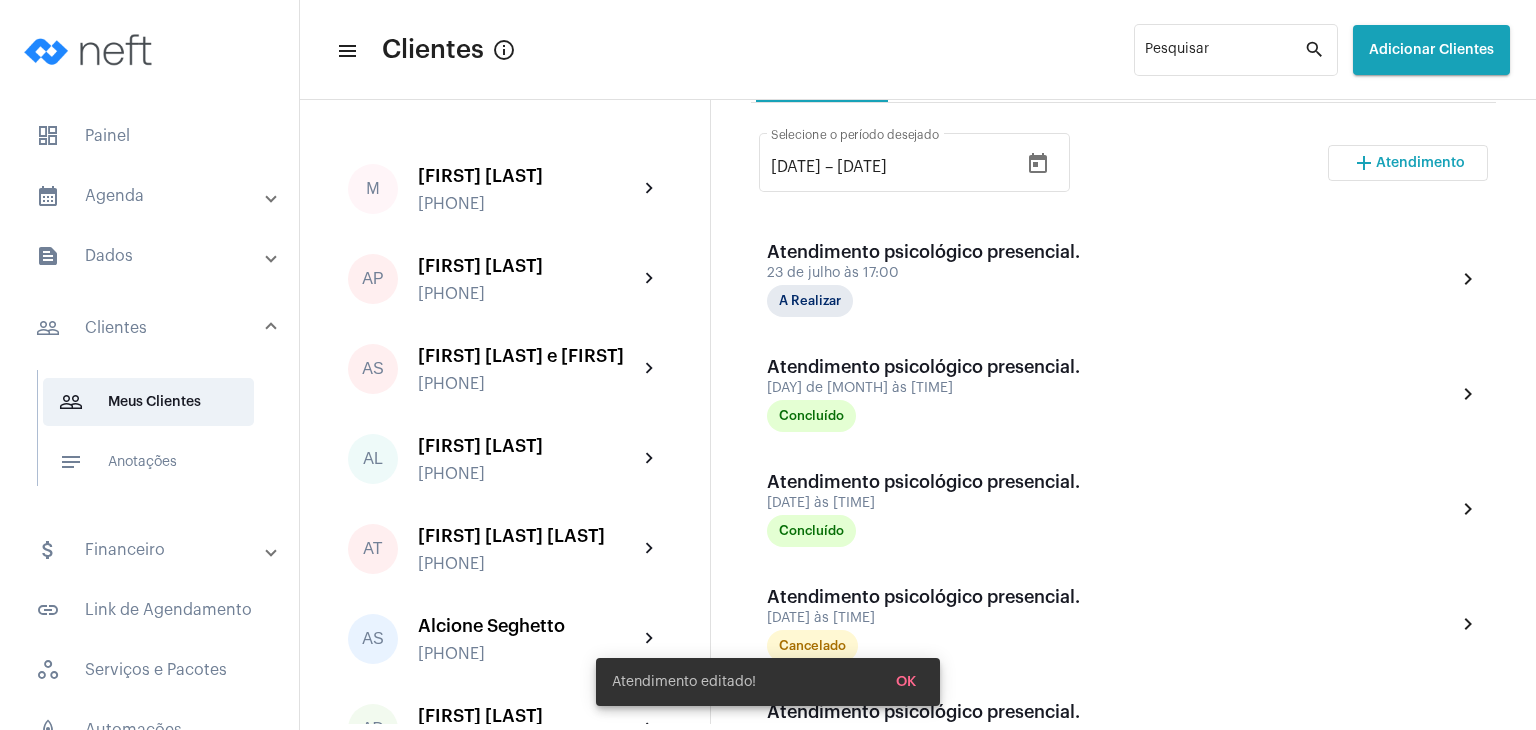 click on "OK" at bounding box center (906, 682) 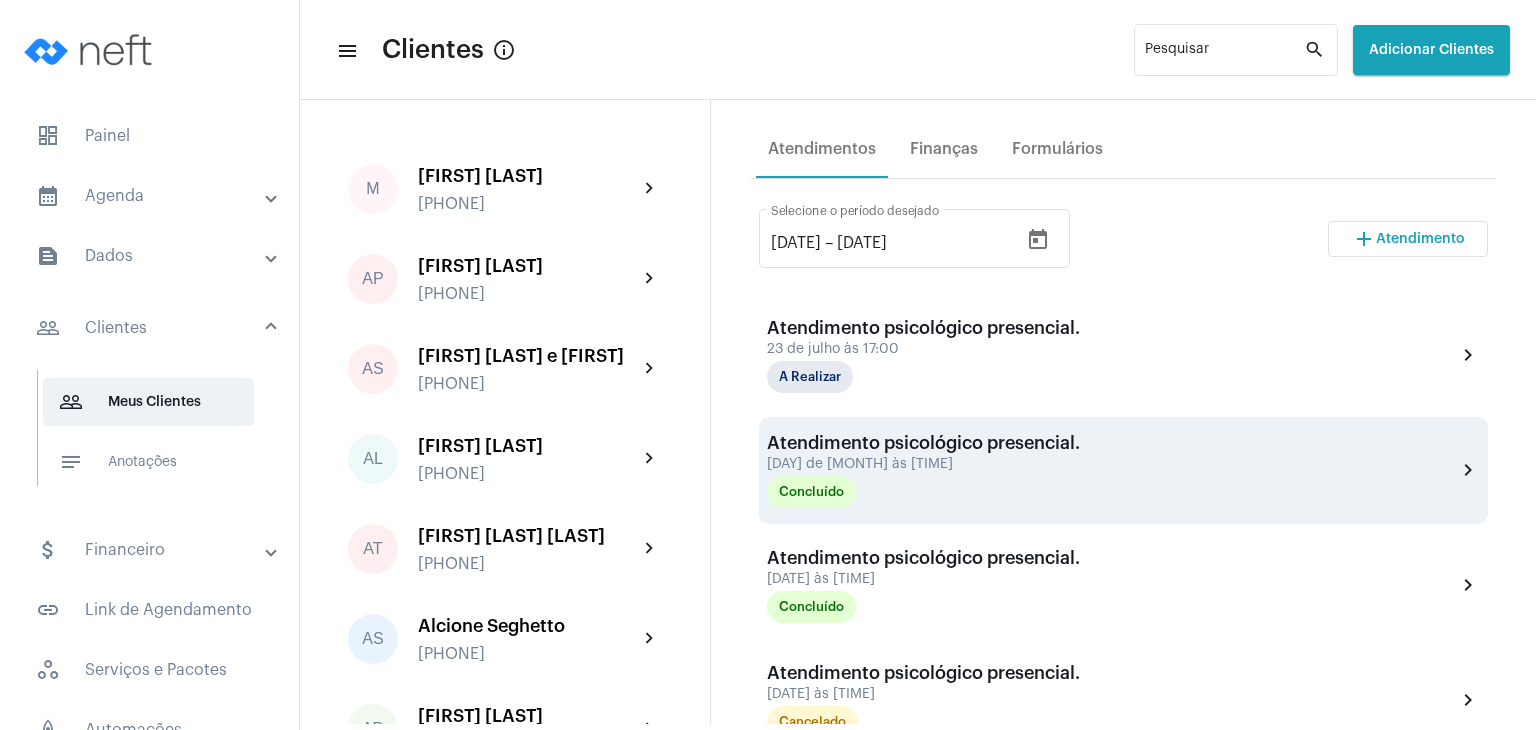 scroll, scrollTop: 131, scrollLeft: 0, axis: vertical 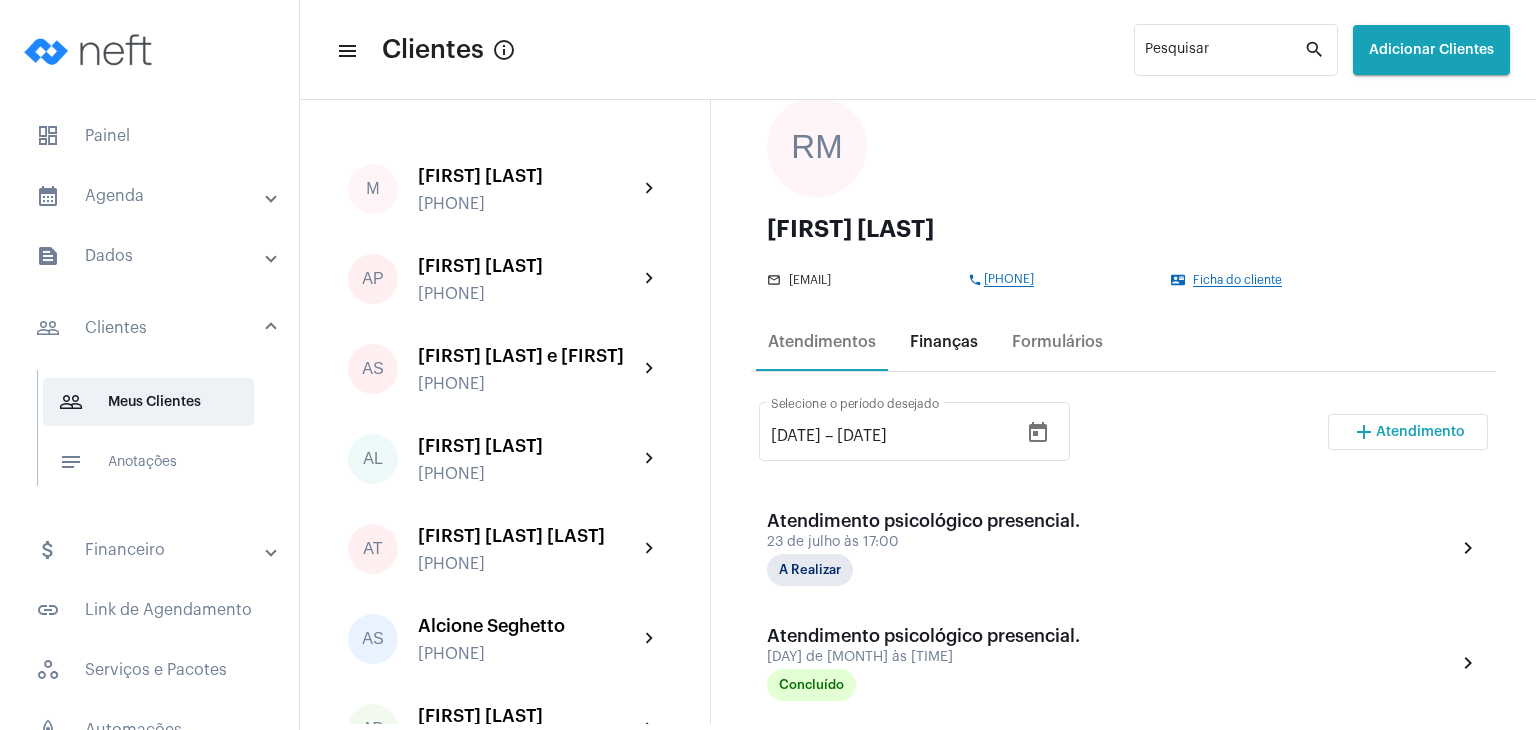 click on "Finanças" at bounding box center (944, 342) 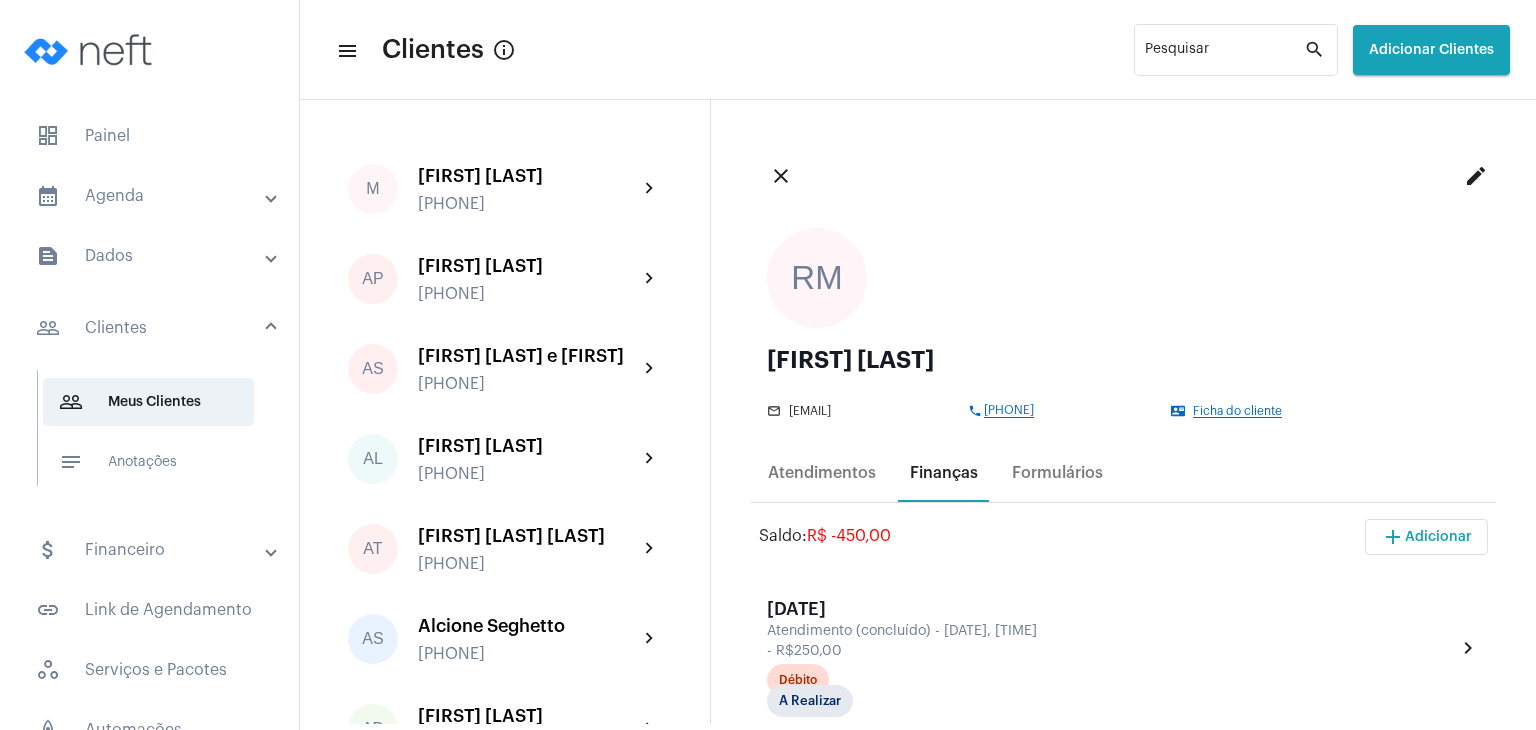 scroll, scrollTop: 200, scrollLeft: 0, axis: vertical 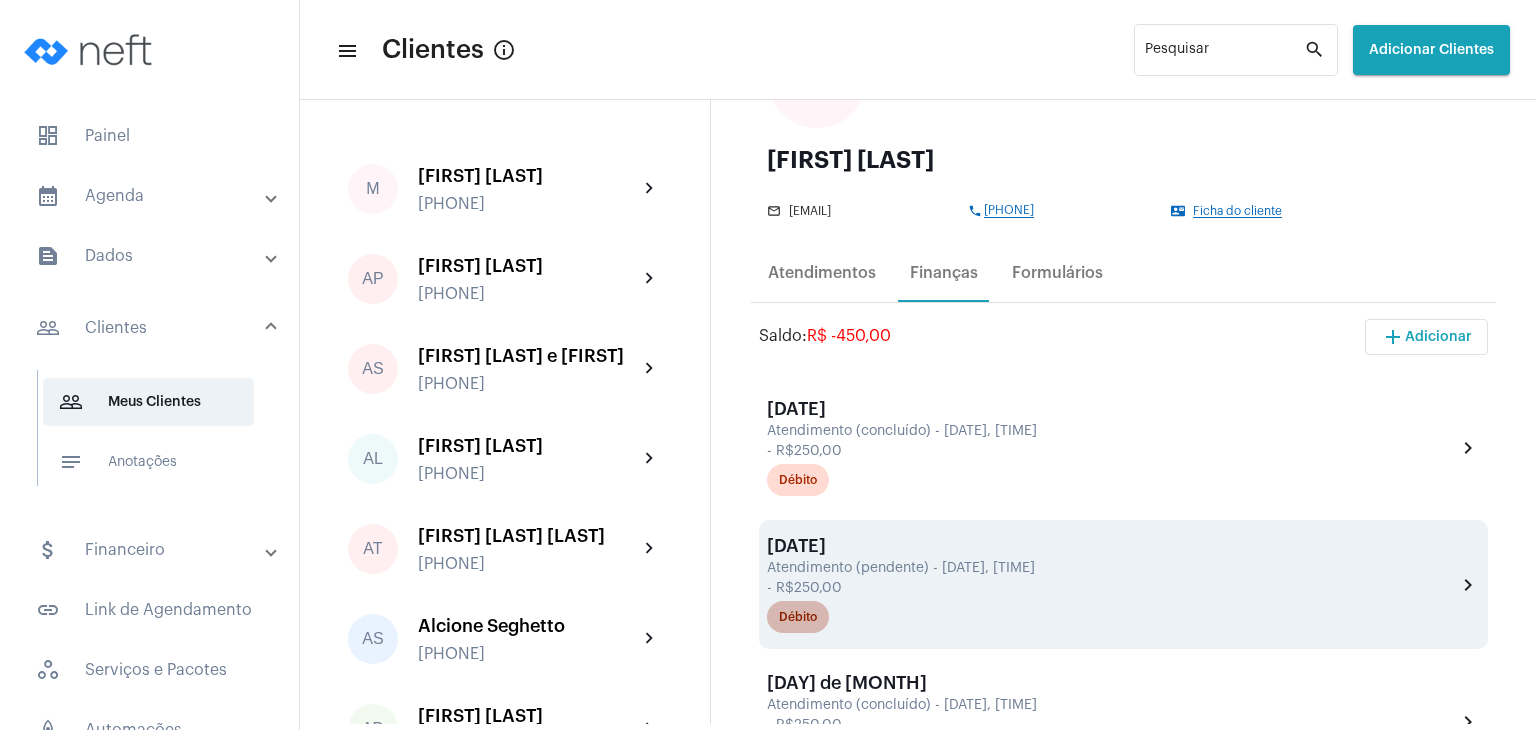 click on "Débito" at bounding box center (798, 617) 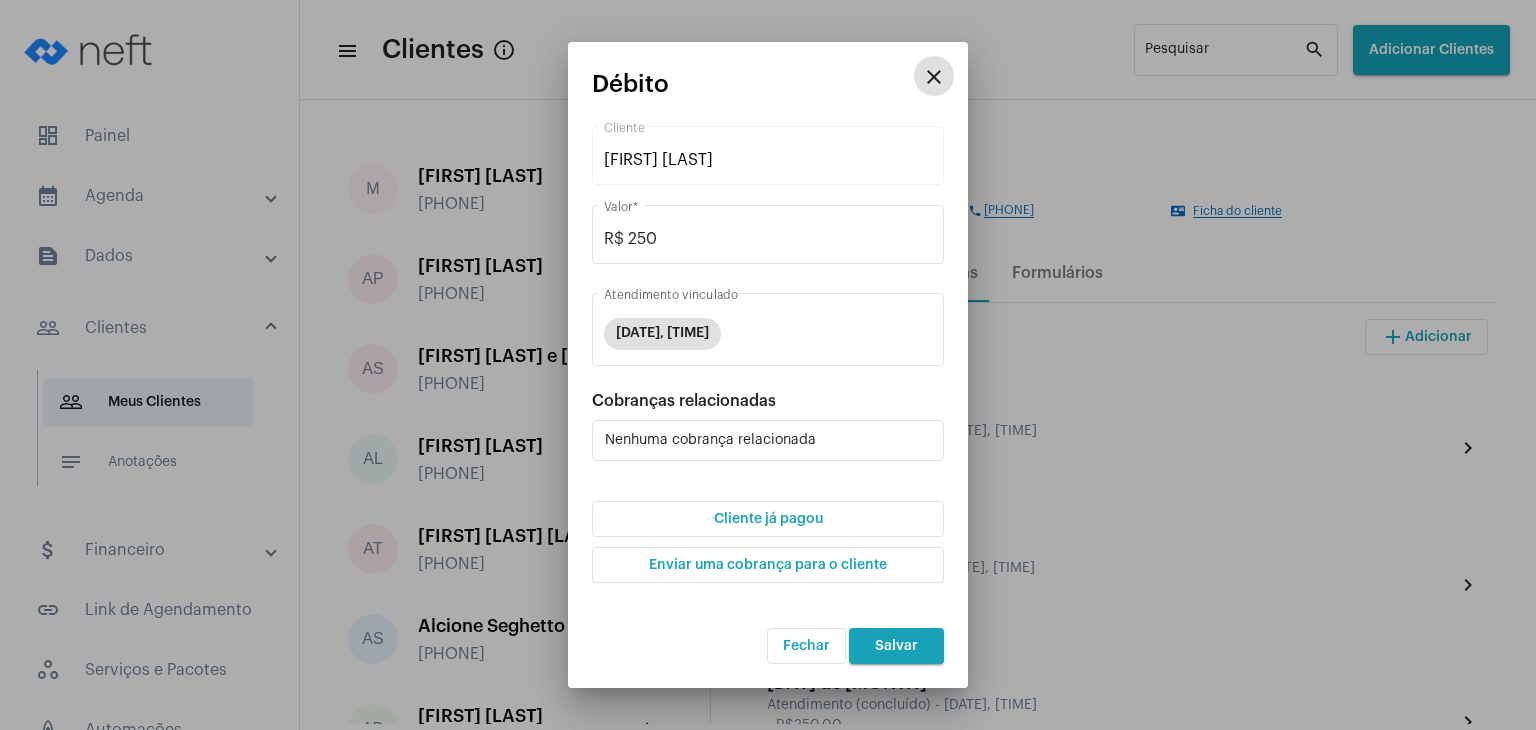click on "Cliente já pagou" at bounding box center (768, 519) 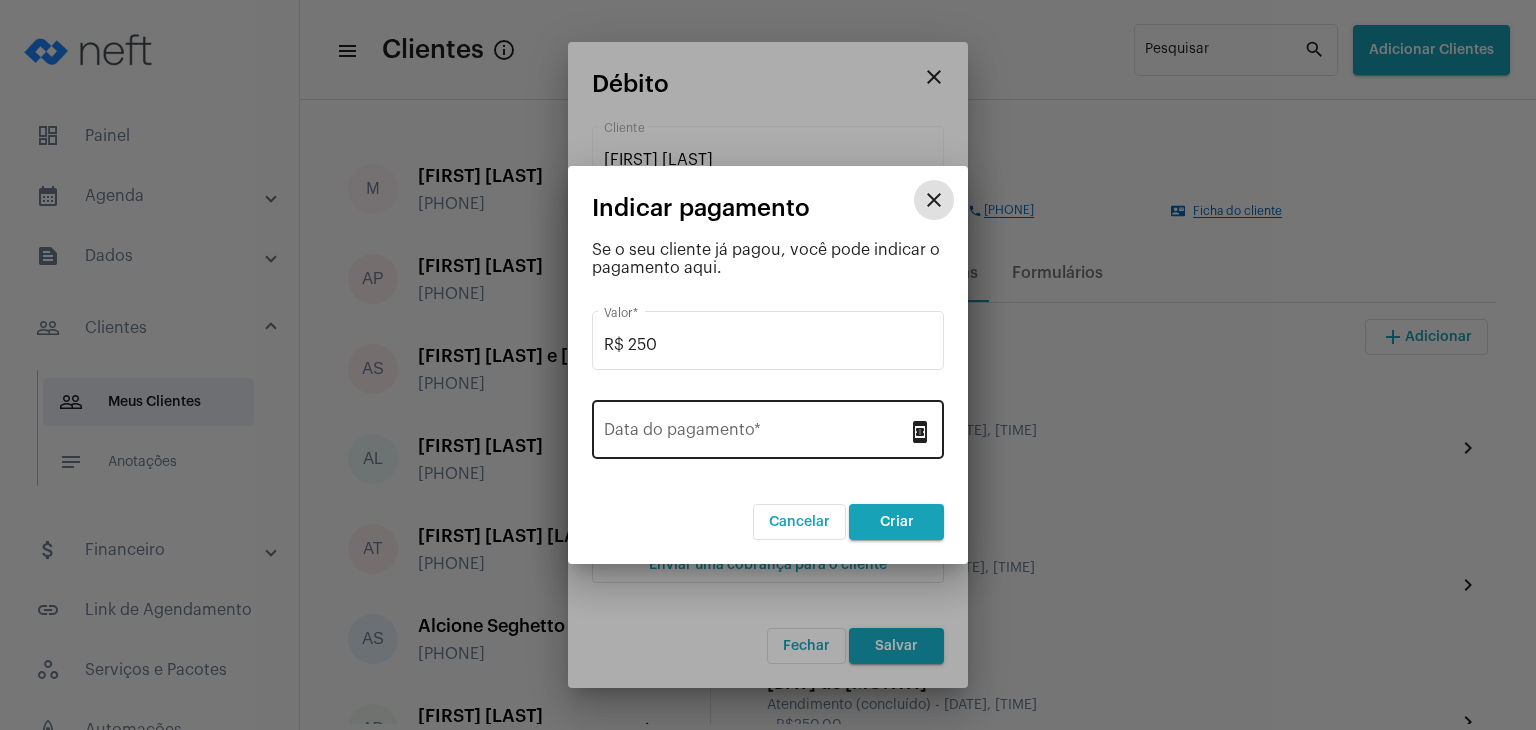 click on "Data do pagamento  *" at bounding box center (756, 434) 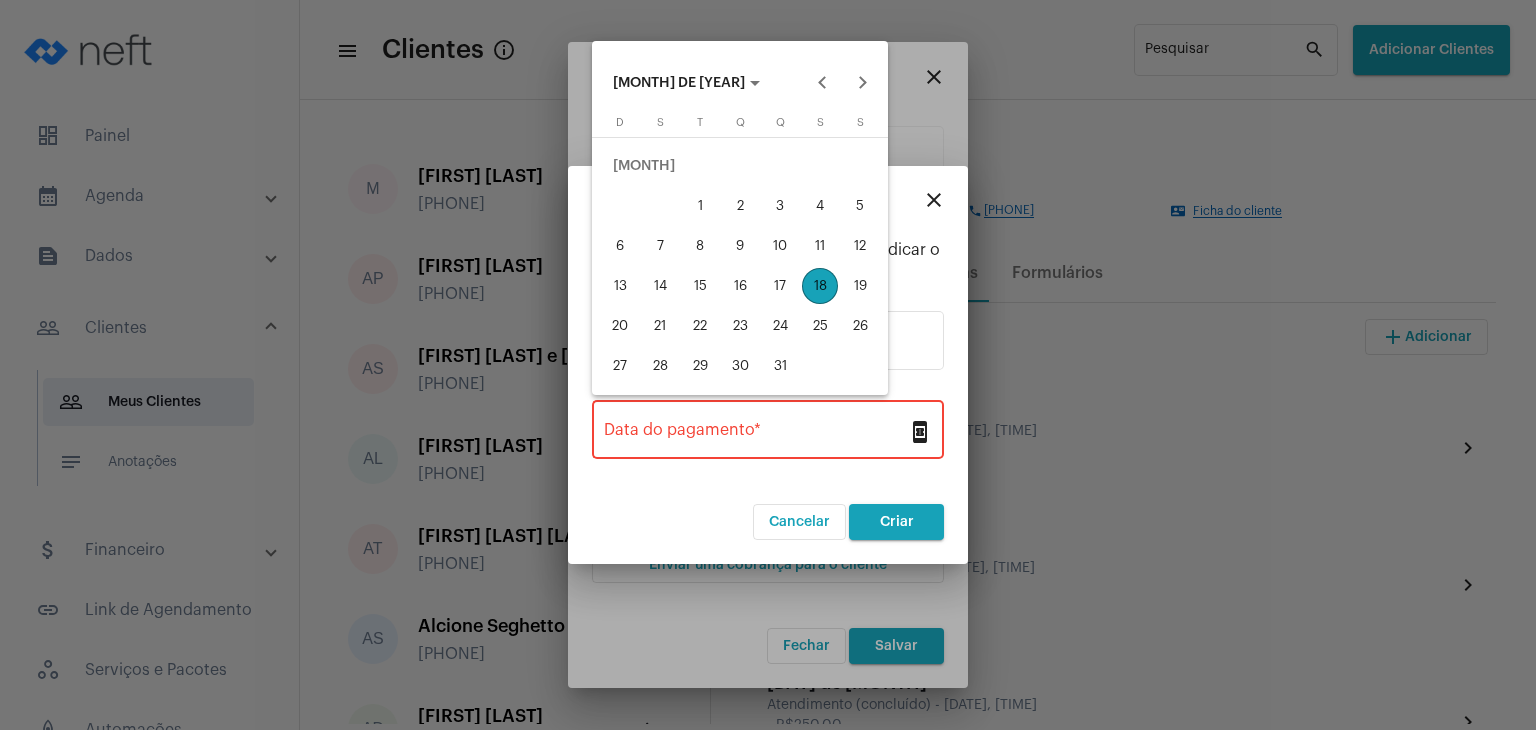 click on "18" at bounding box center [820, 286] 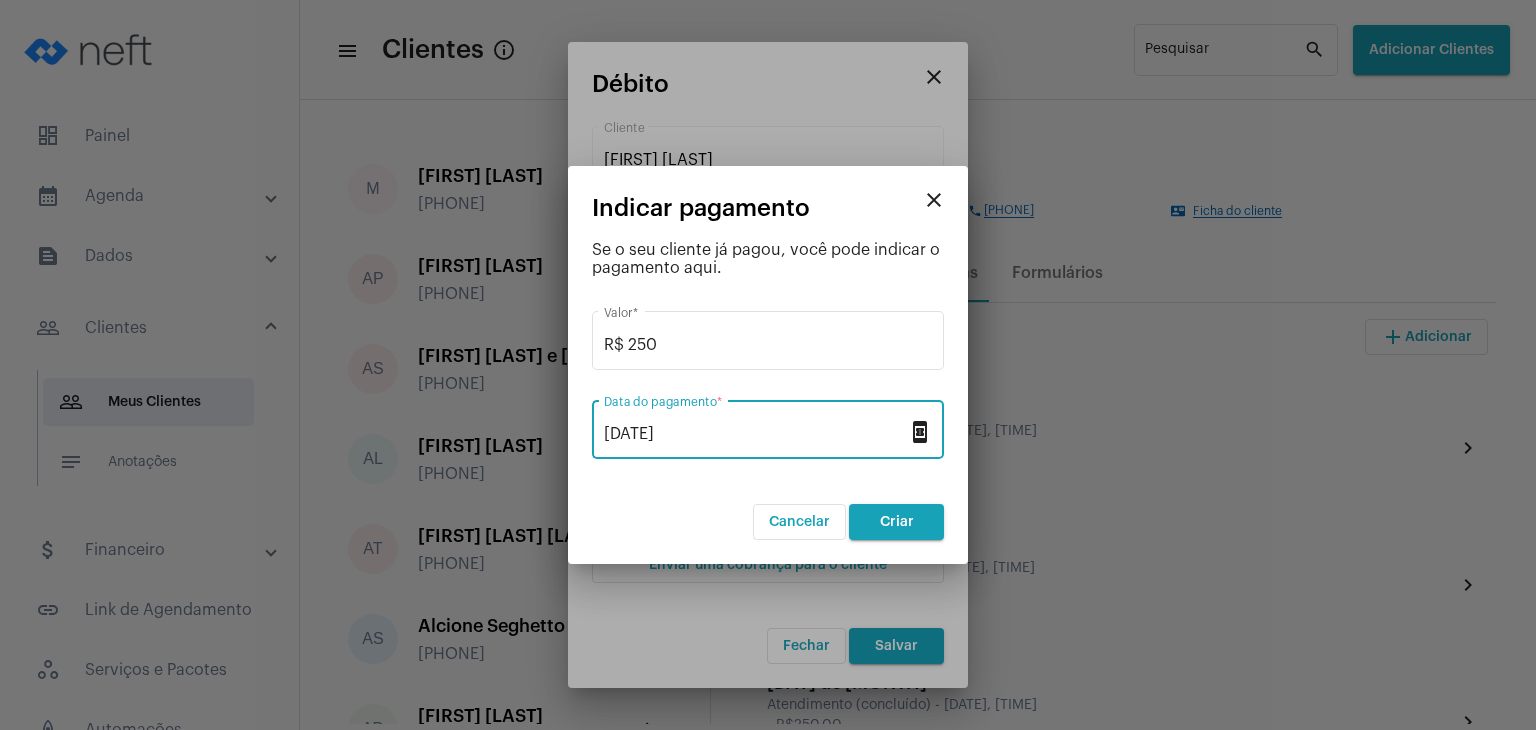click on "Criar" at bounding box center [897, 522] 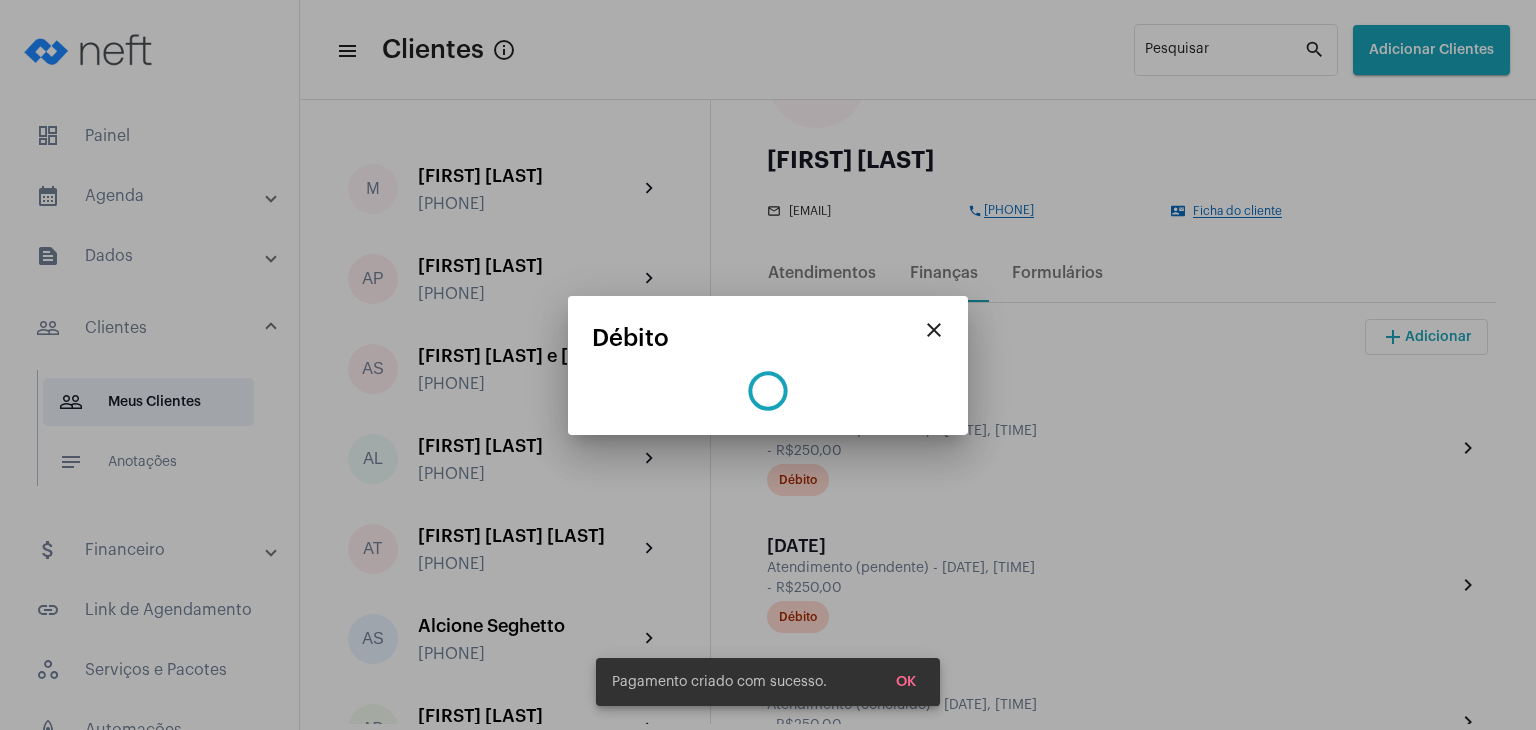 click on "close Débito" at bounding box center [768, 365] 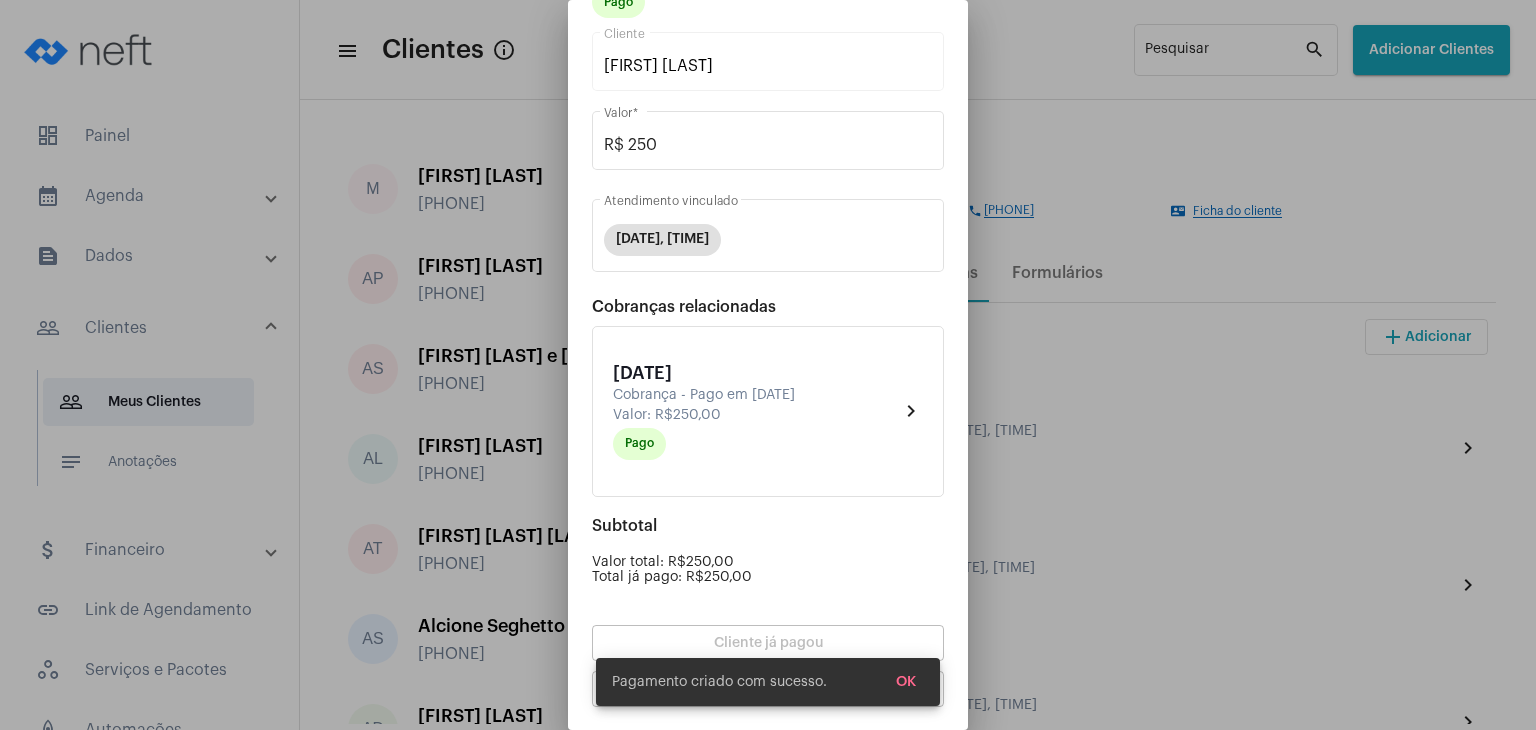 scroll, scrollTop: 174, scrollLeft: 0, axis: vertical 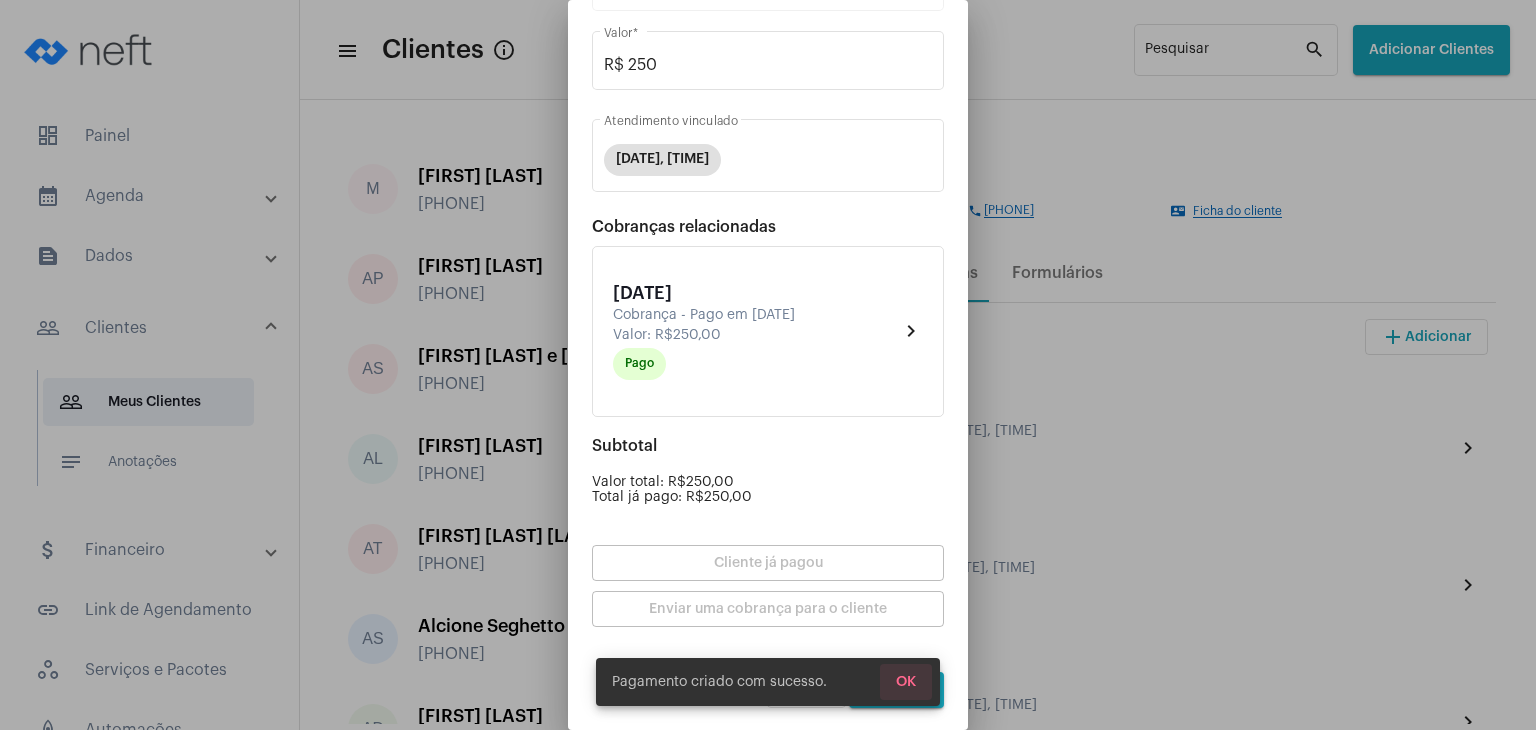 click on "OK" at bounding box center [906, 682] 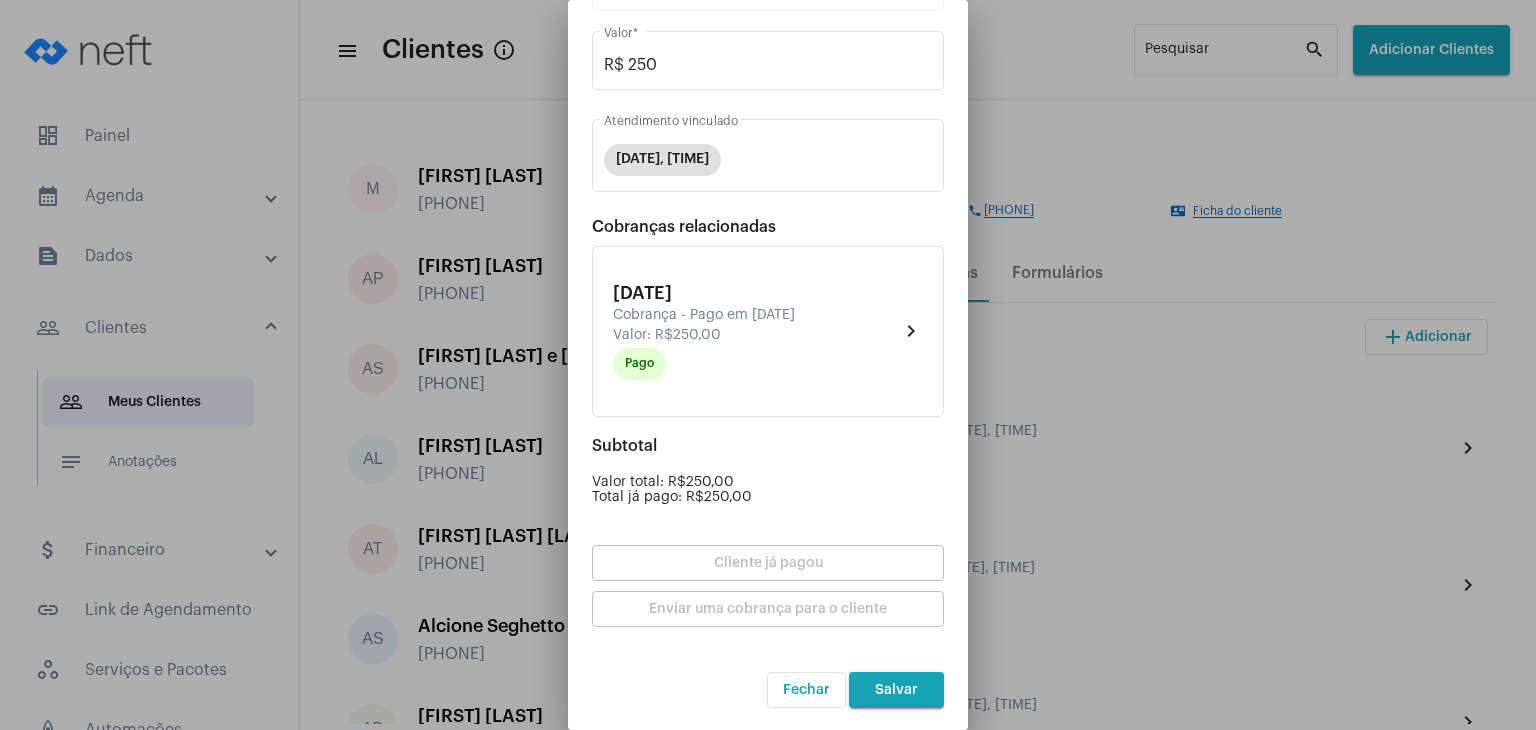 click on "Salvar" at bounding box center (896, 690) 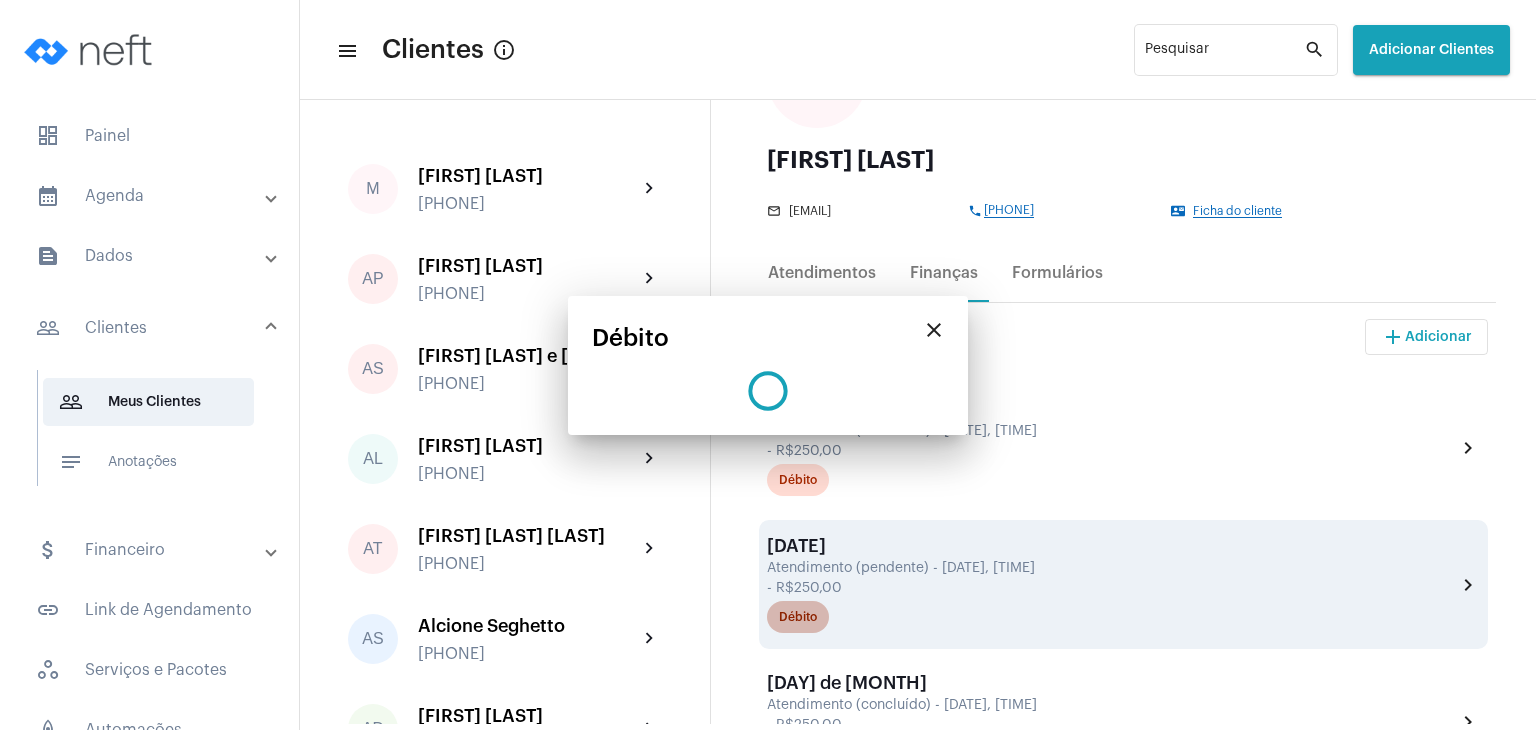 scroll, scrollTop: 0, scrollLeft: 0, axis: both 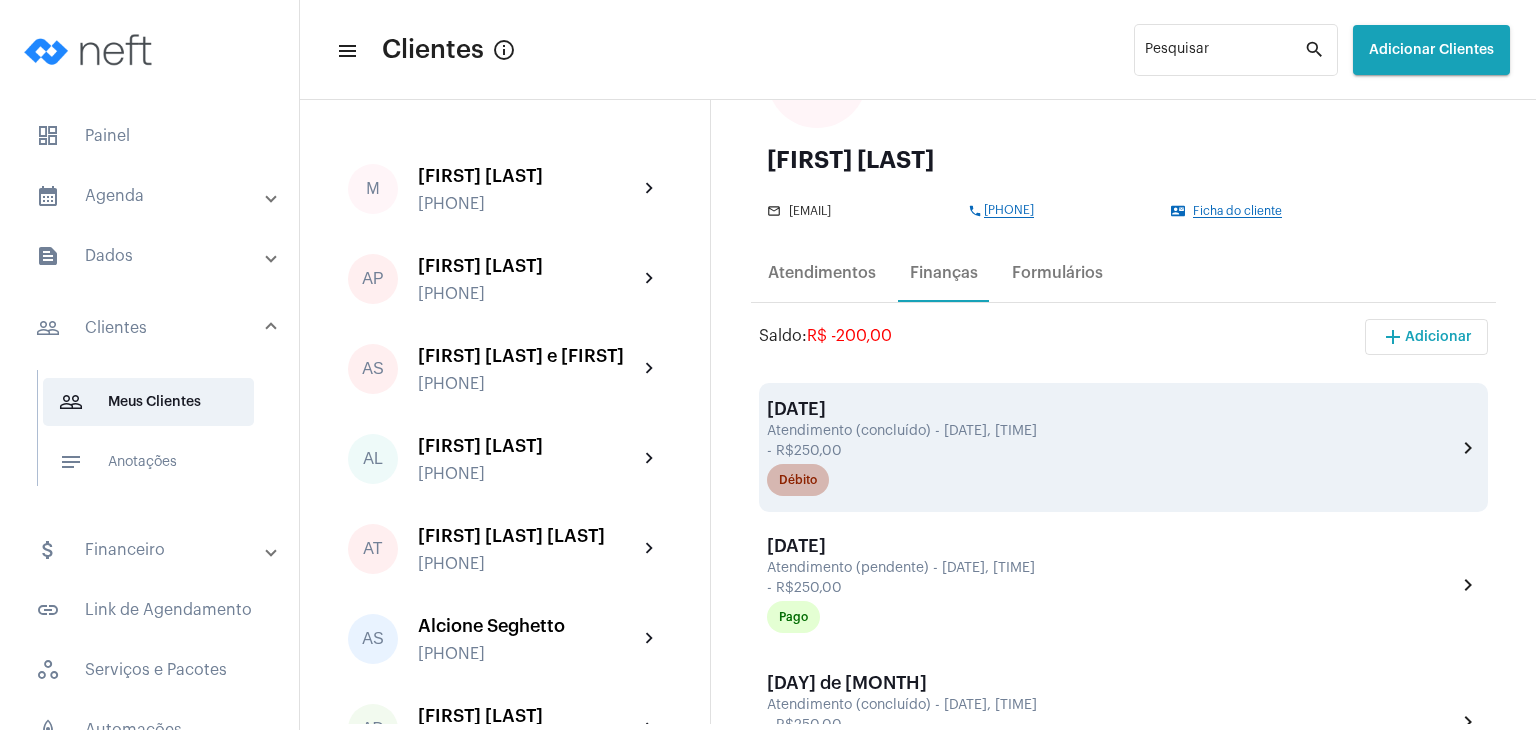 click on "Débito" at bounding box center (798, 480) 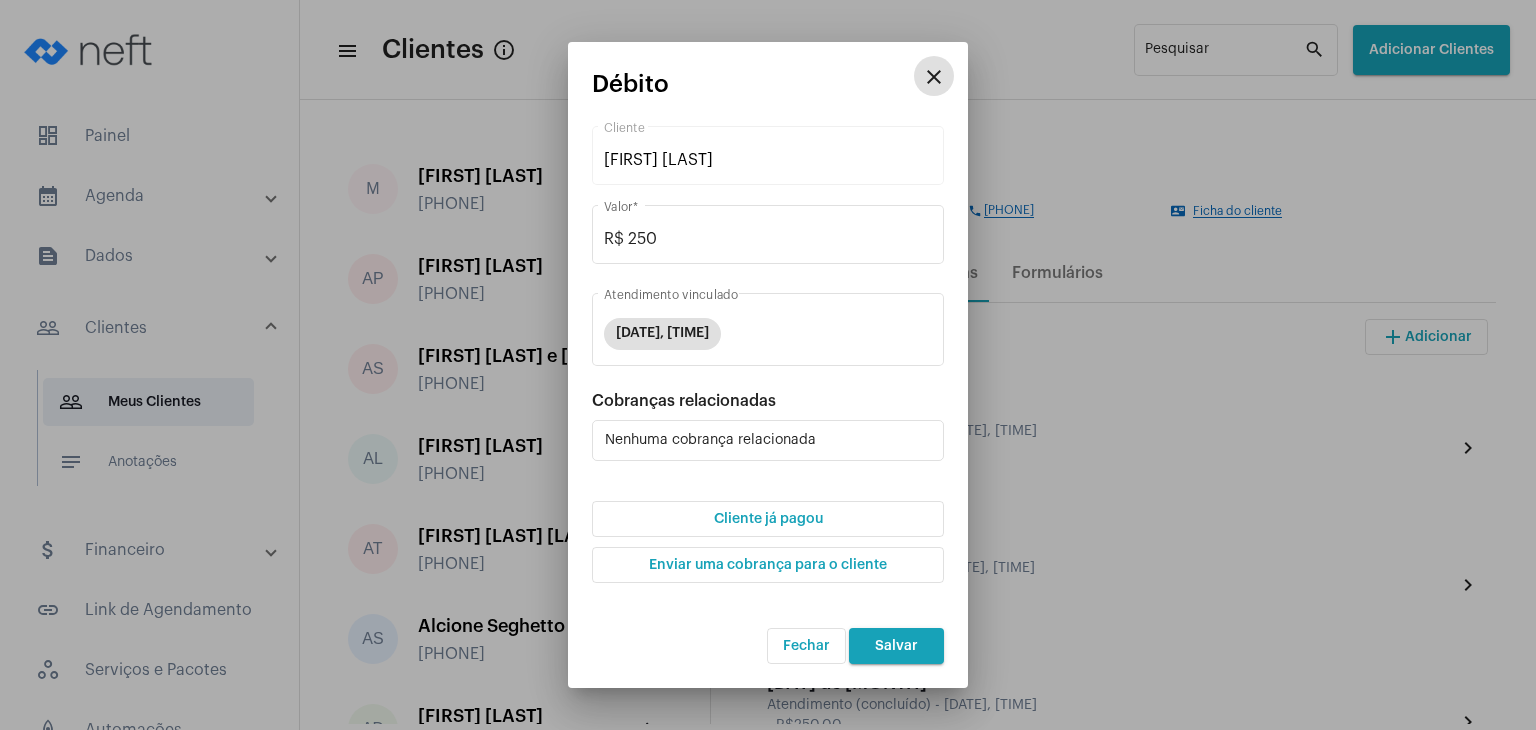click on "Cliente já pagou" at bounding box center [768, 519] 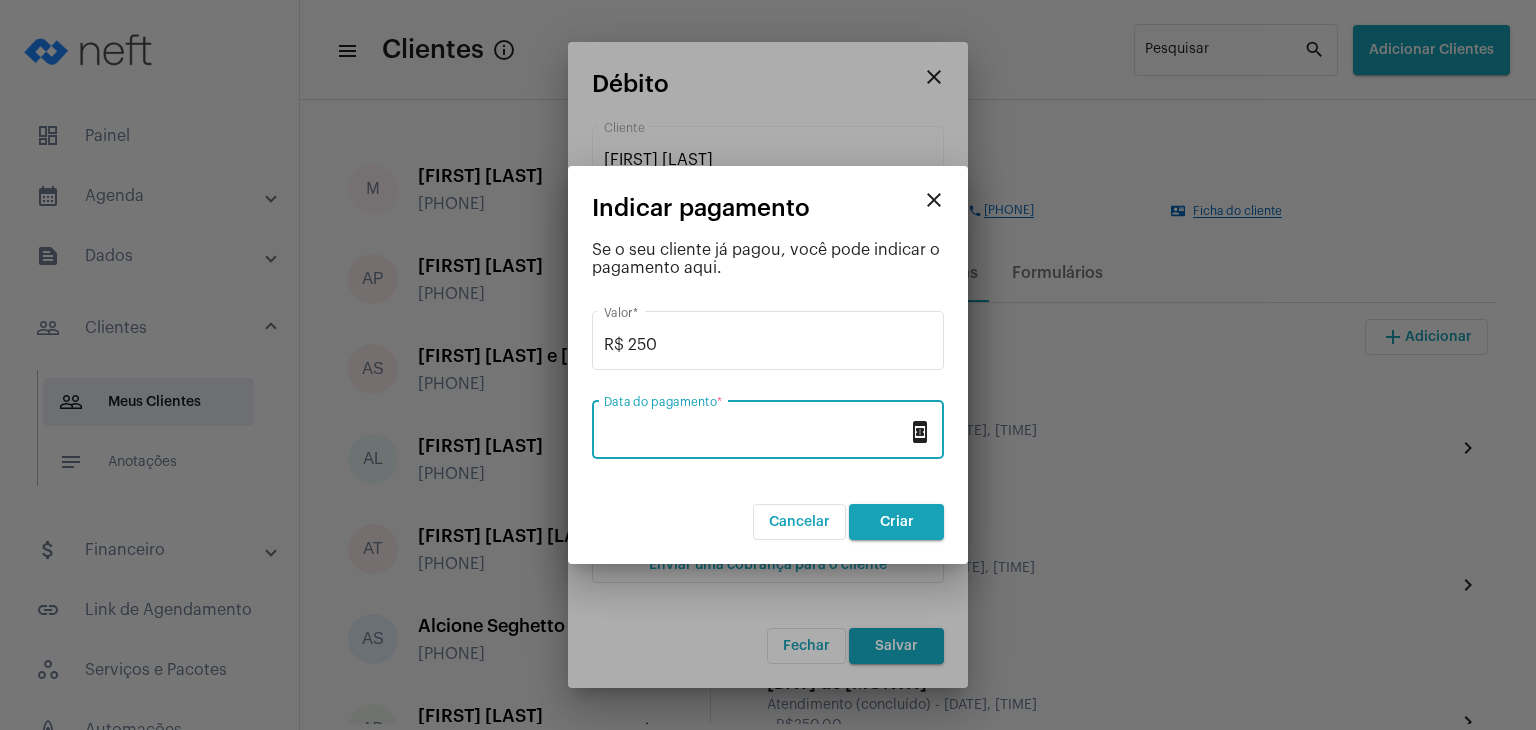 click on "Data do pagamento  *" at bounding box center (756, 434) 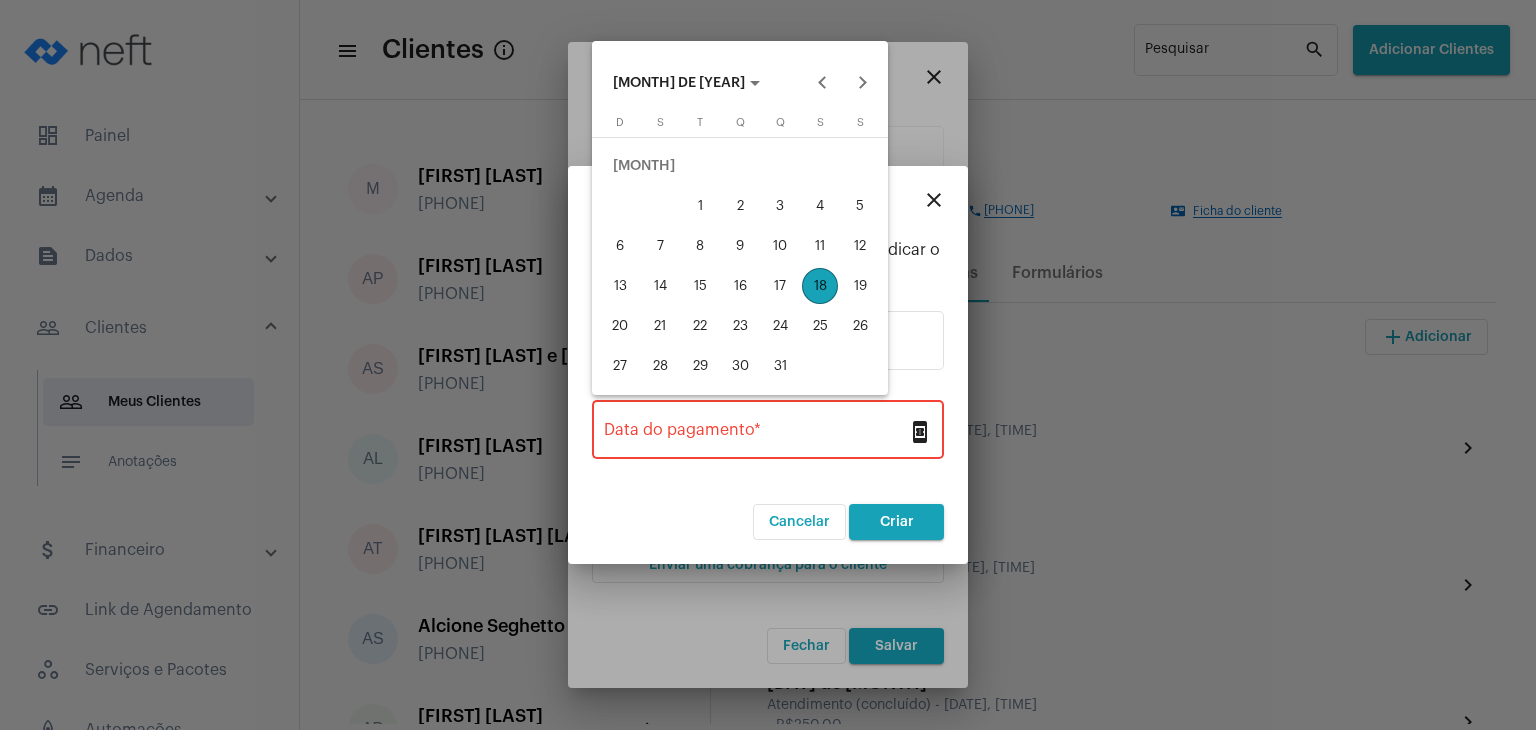 click on "18" at bounding box center [820, 286] 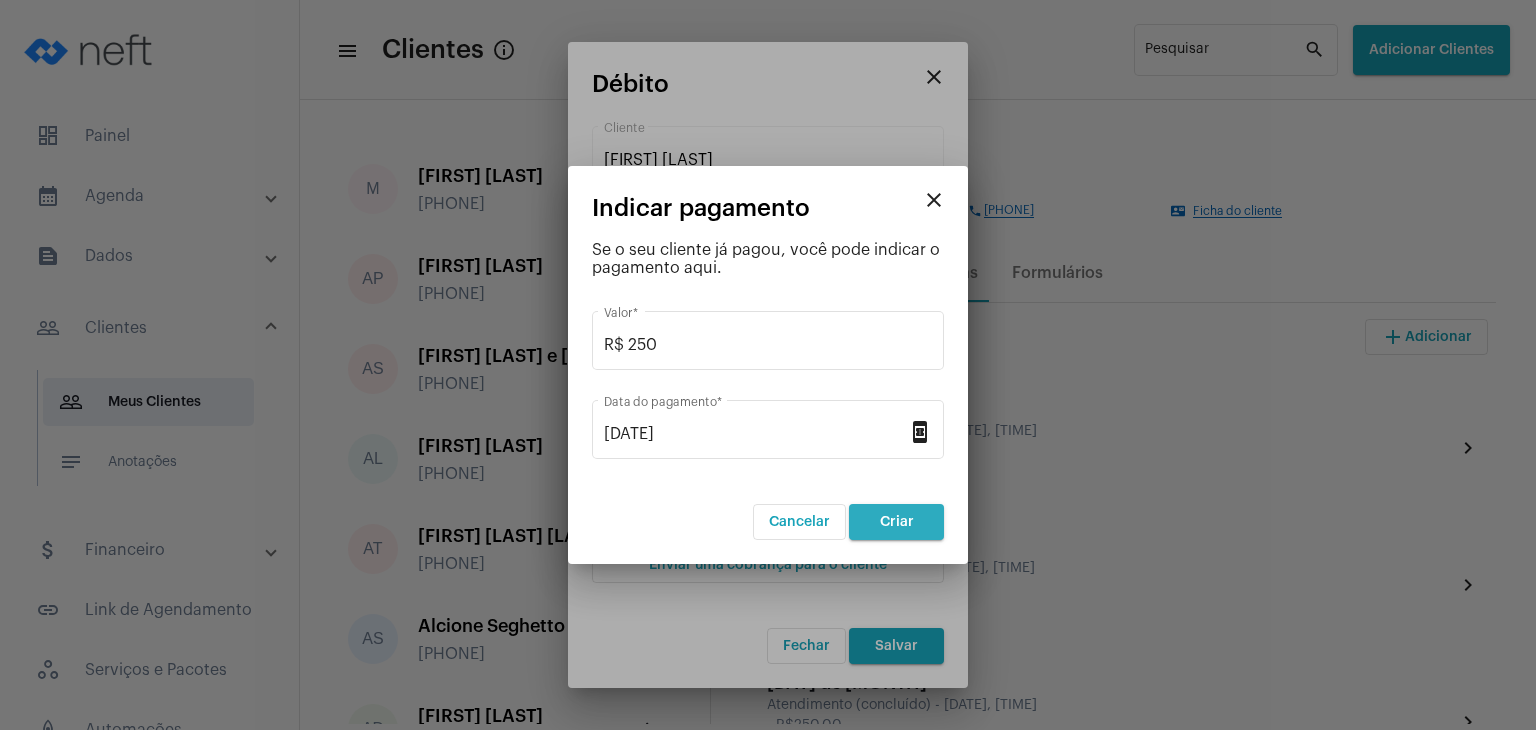 click on "Criar" at bounding box center (896, 522) 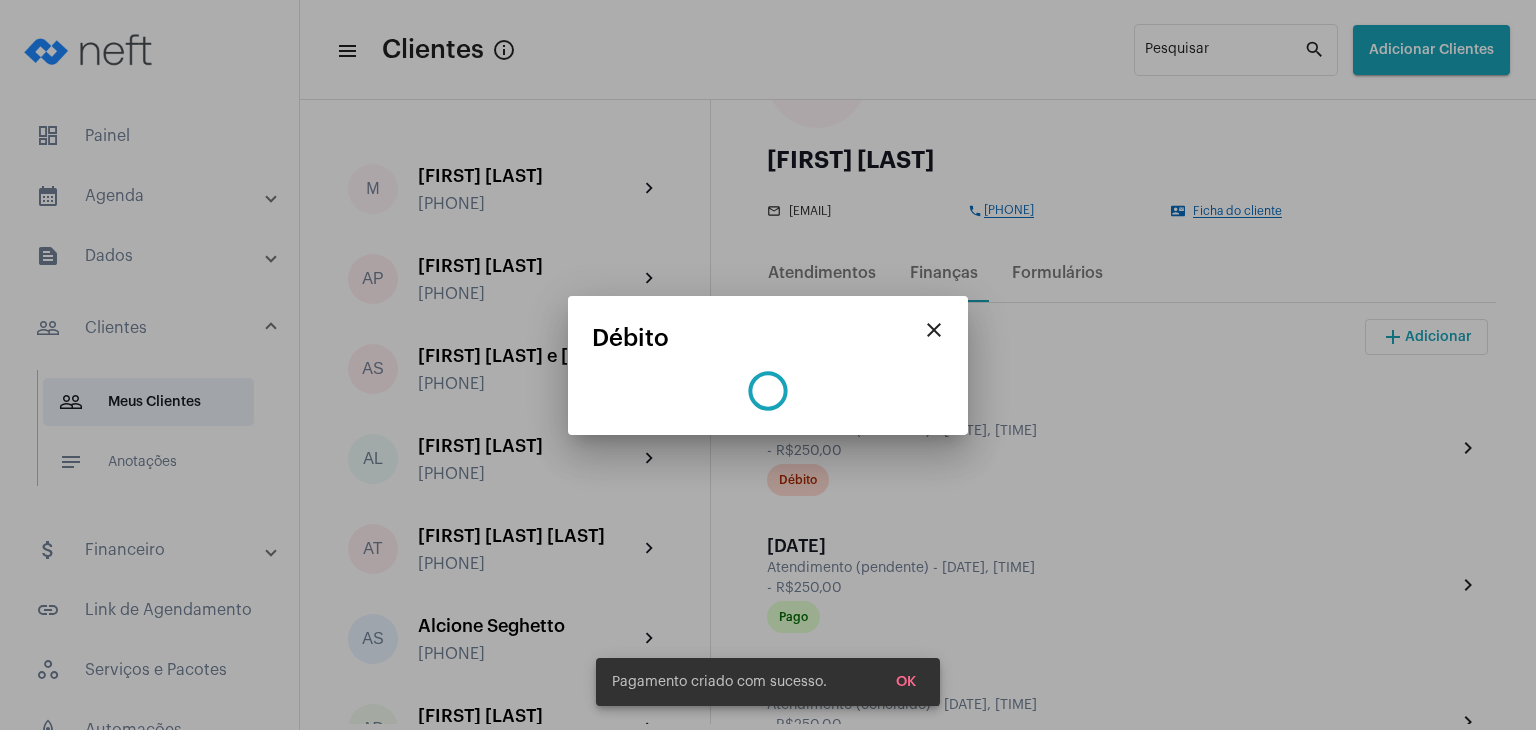 click on "OK" at bounding box center [906, 682] 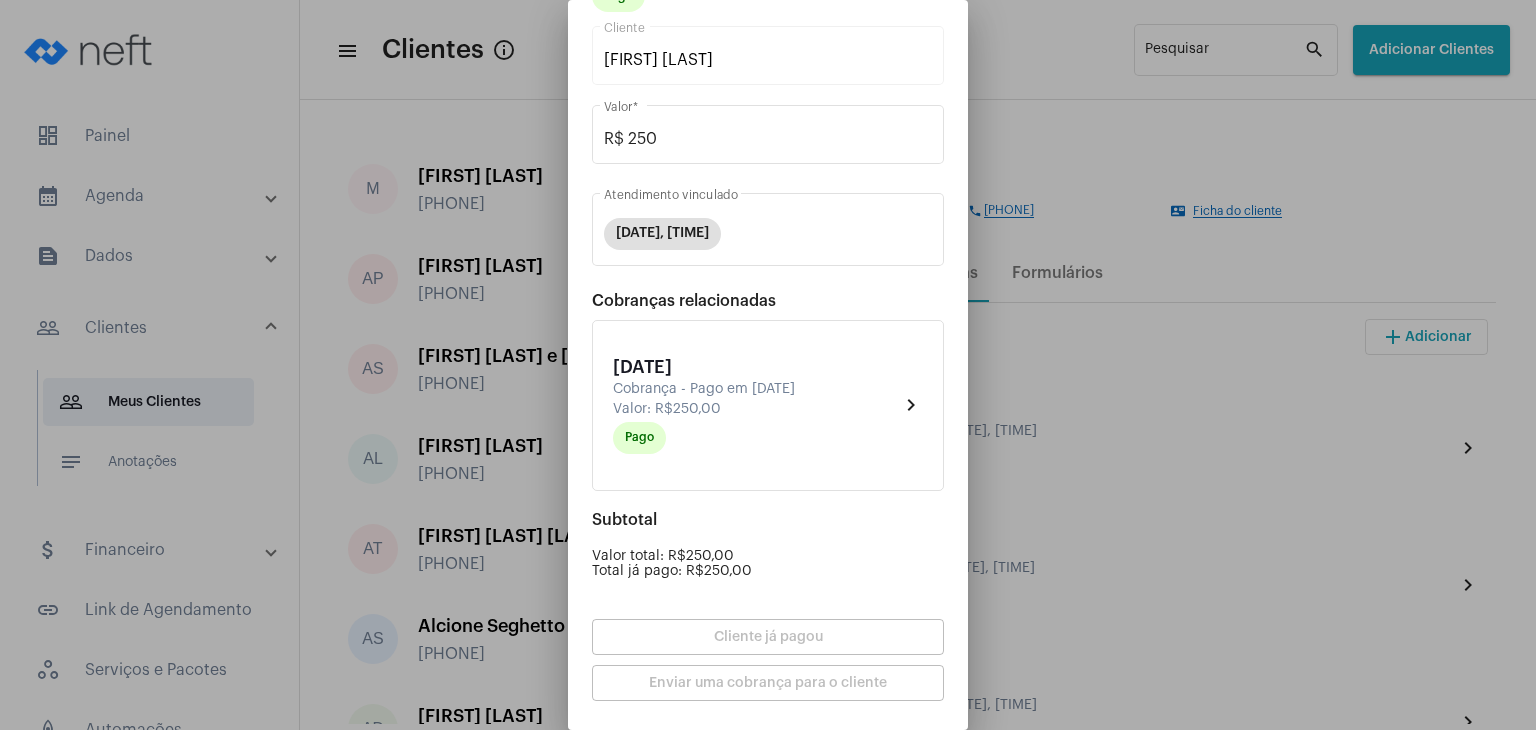 scroll, scrollTop: 174, scrollLeft: 0, axis: vertical 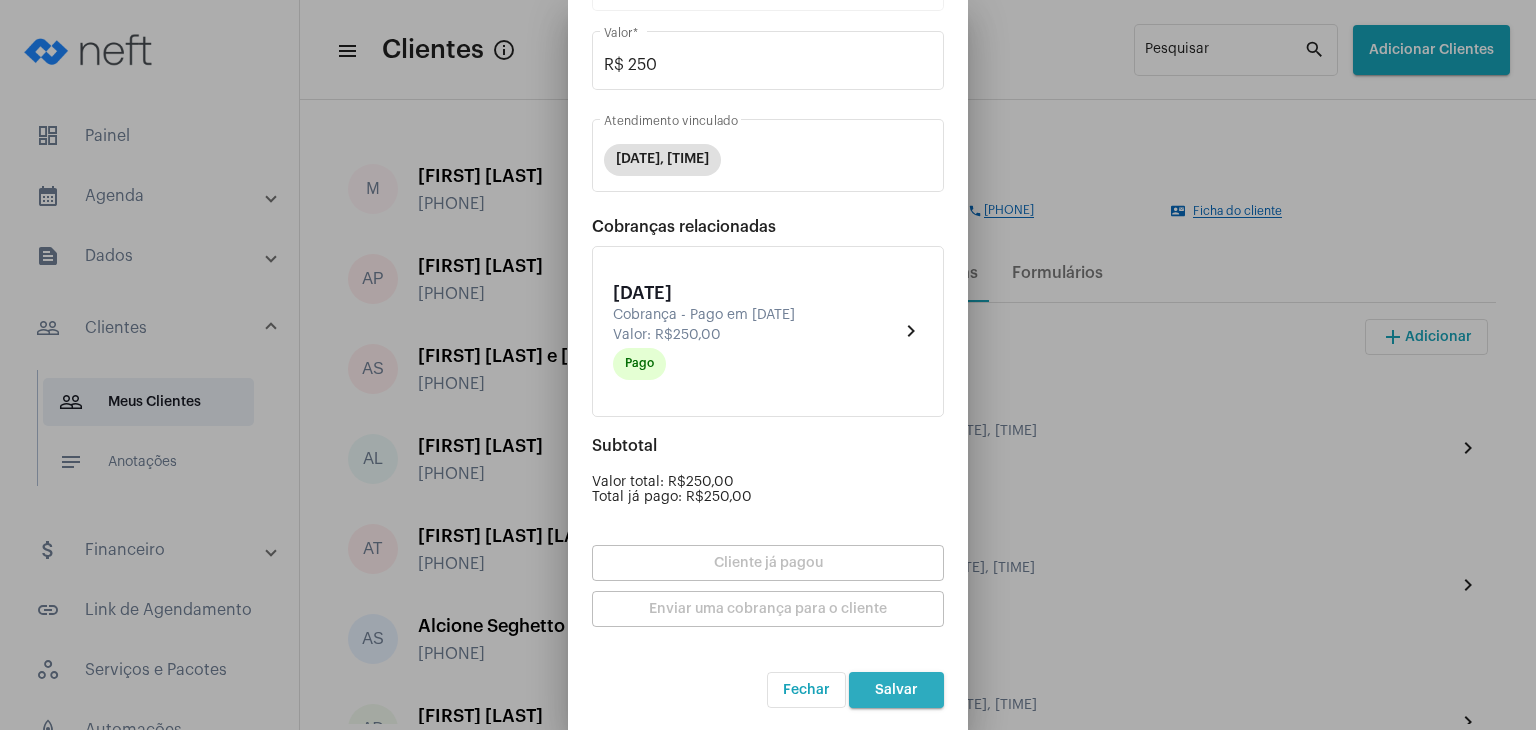 click on "Salvar" at bounding box center (896, 690) 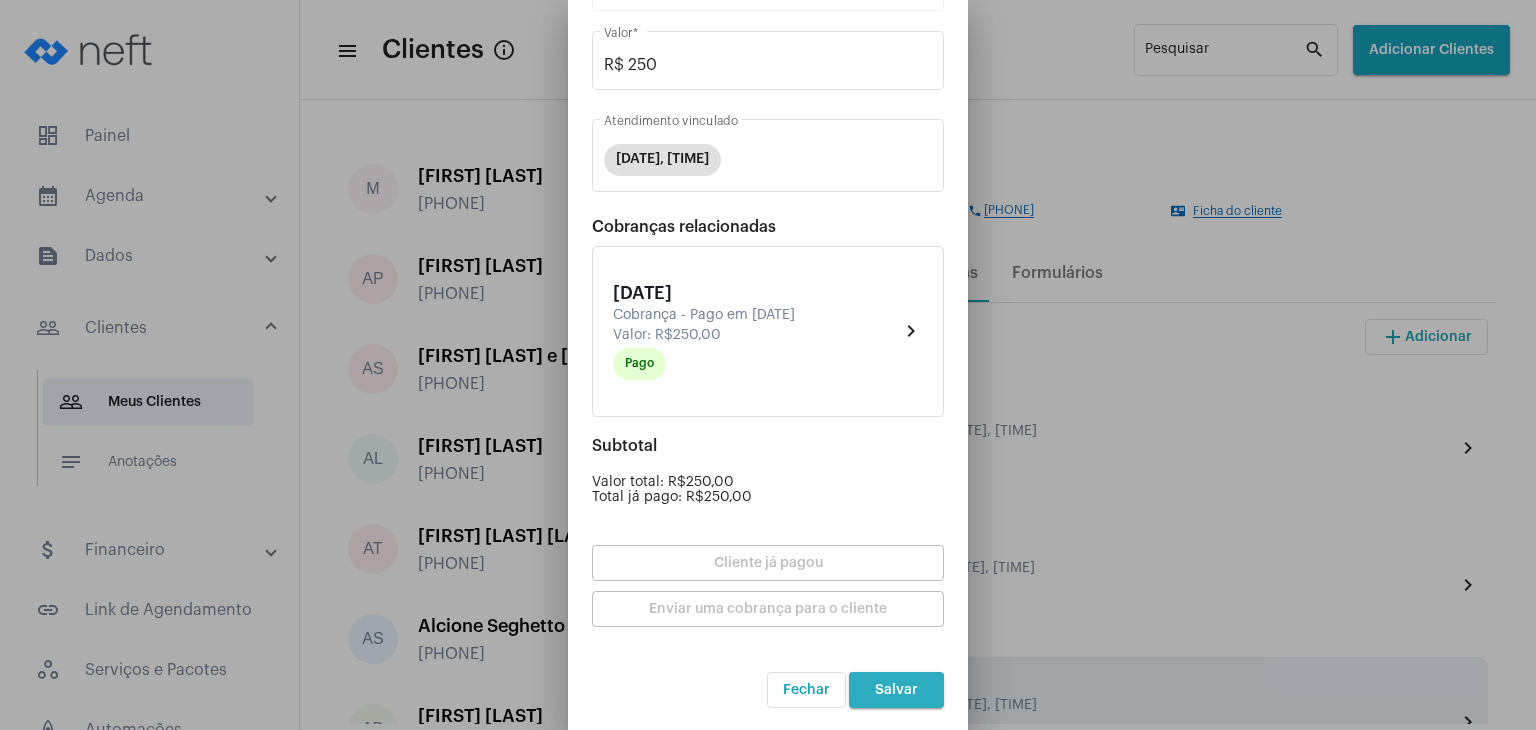 scroll, scrollTop: 0, scrollLeft: 0, axis: both 